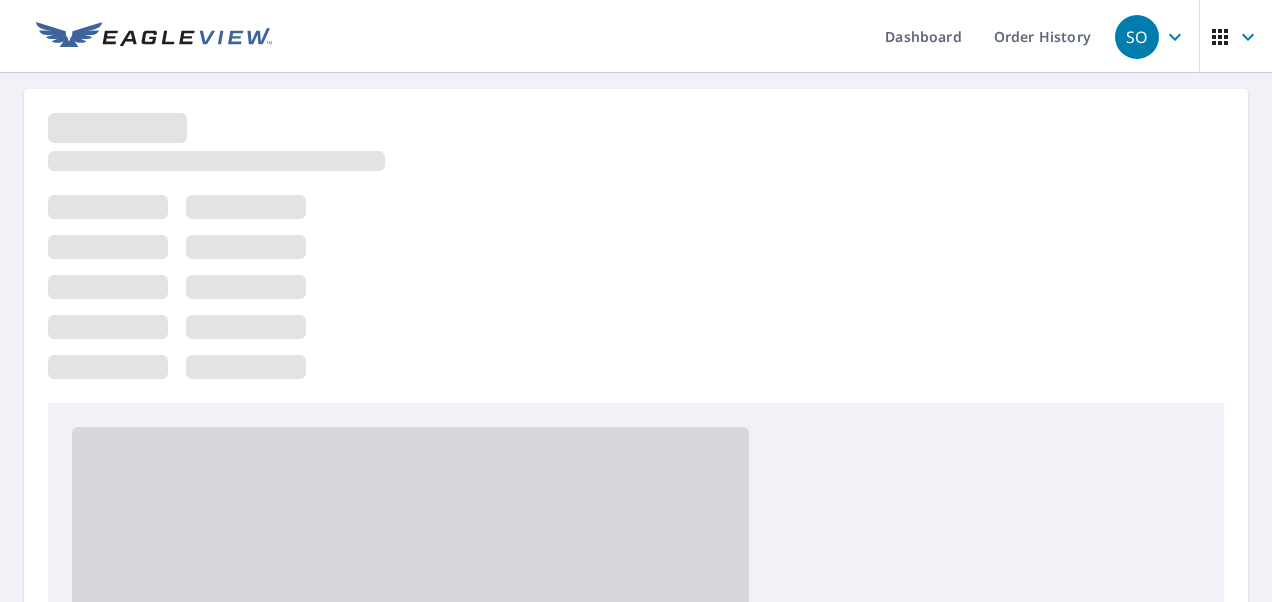 scroll, scrollTop: 0, scrollLeft: 0, axis: both 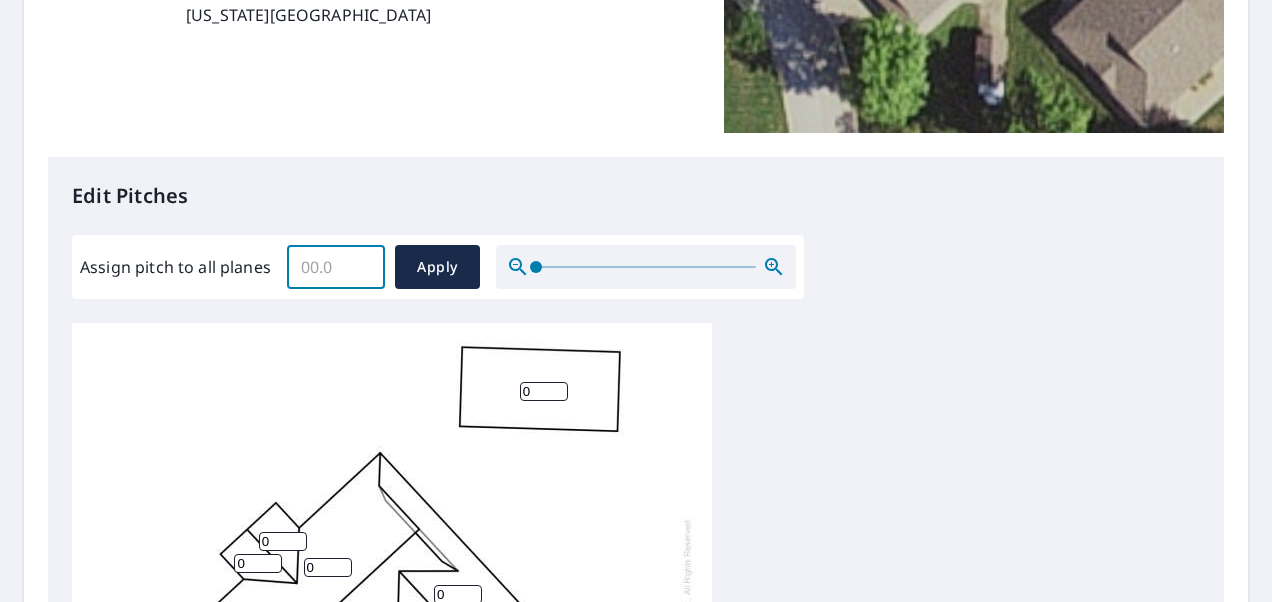 click on "Assign pitch to all planes" at bounding box center (336, 267) 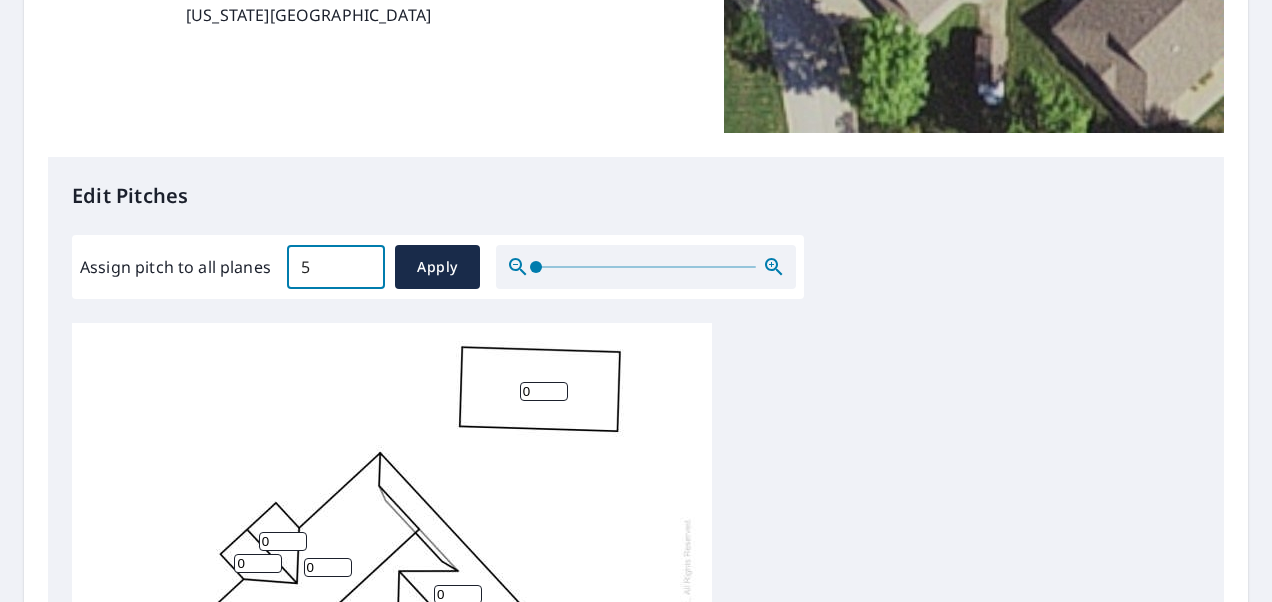 type on "5" 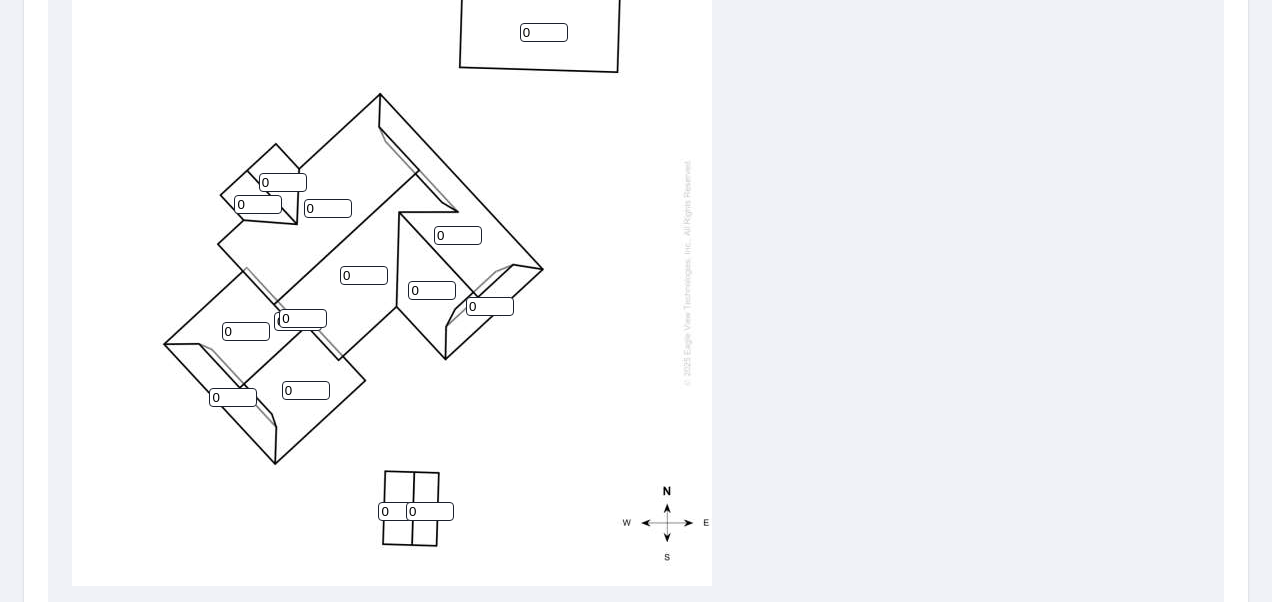 scroll, scrollTop: 780, scrollLeft: 0, axis: vertical 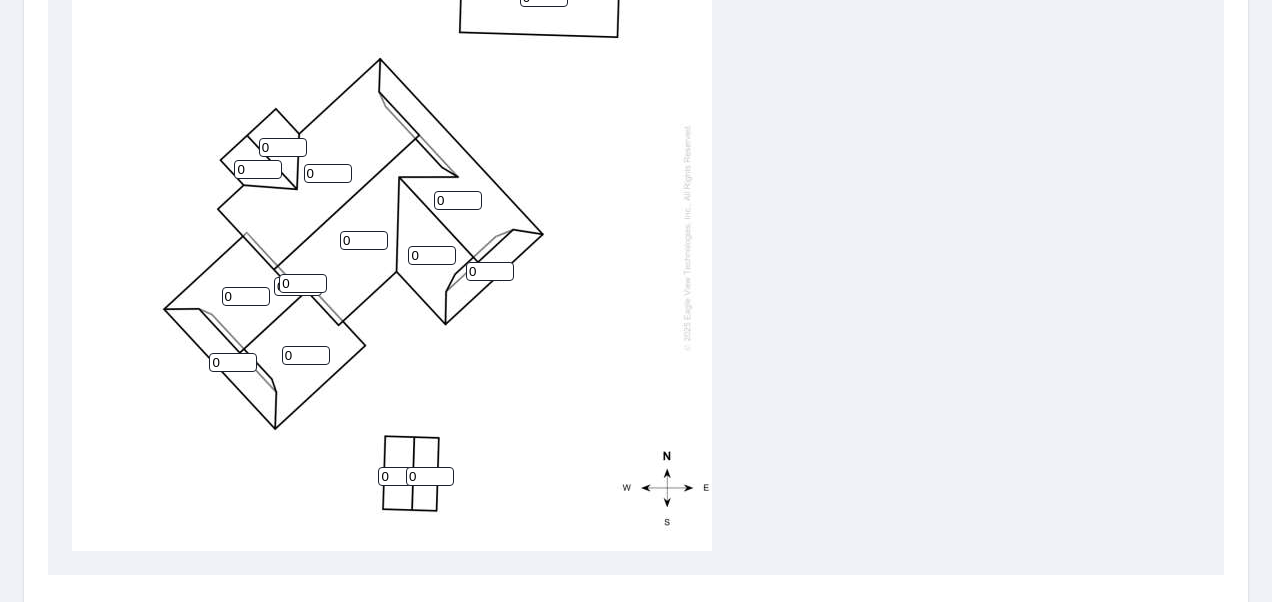 type on "4" 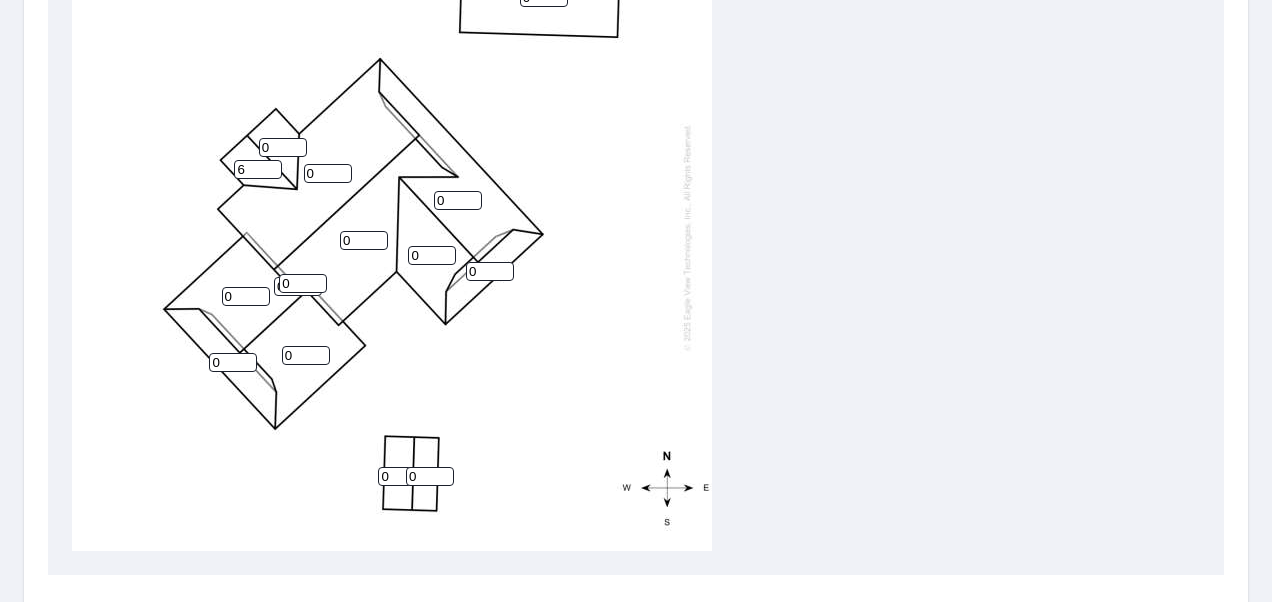 type on "6" 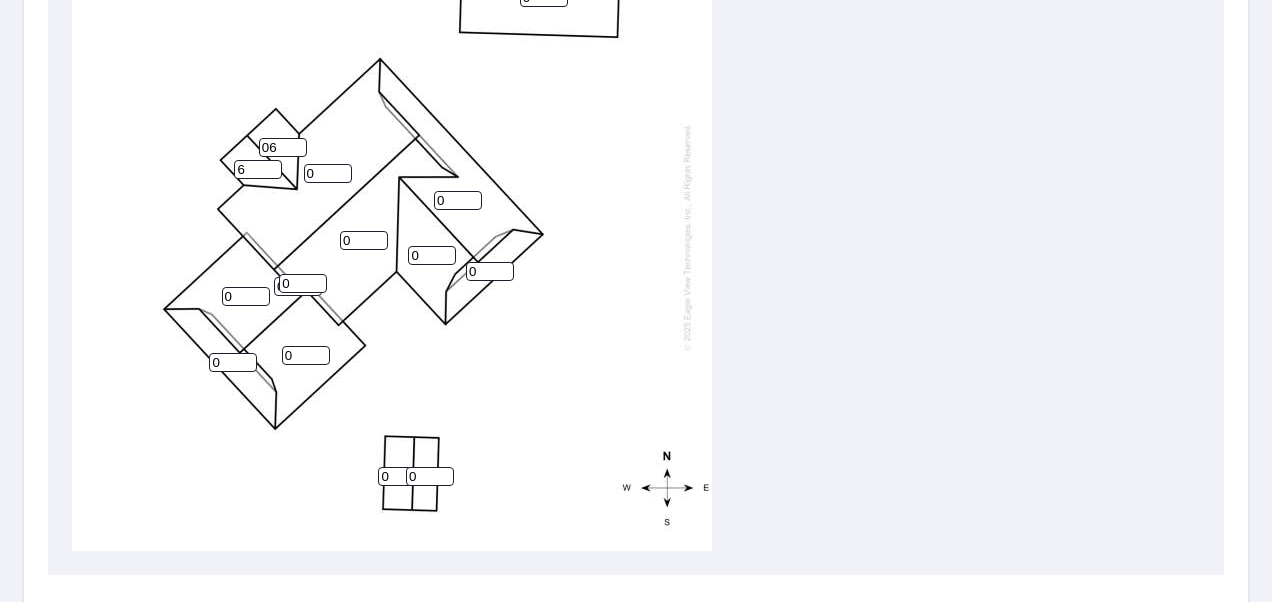 type on "0" 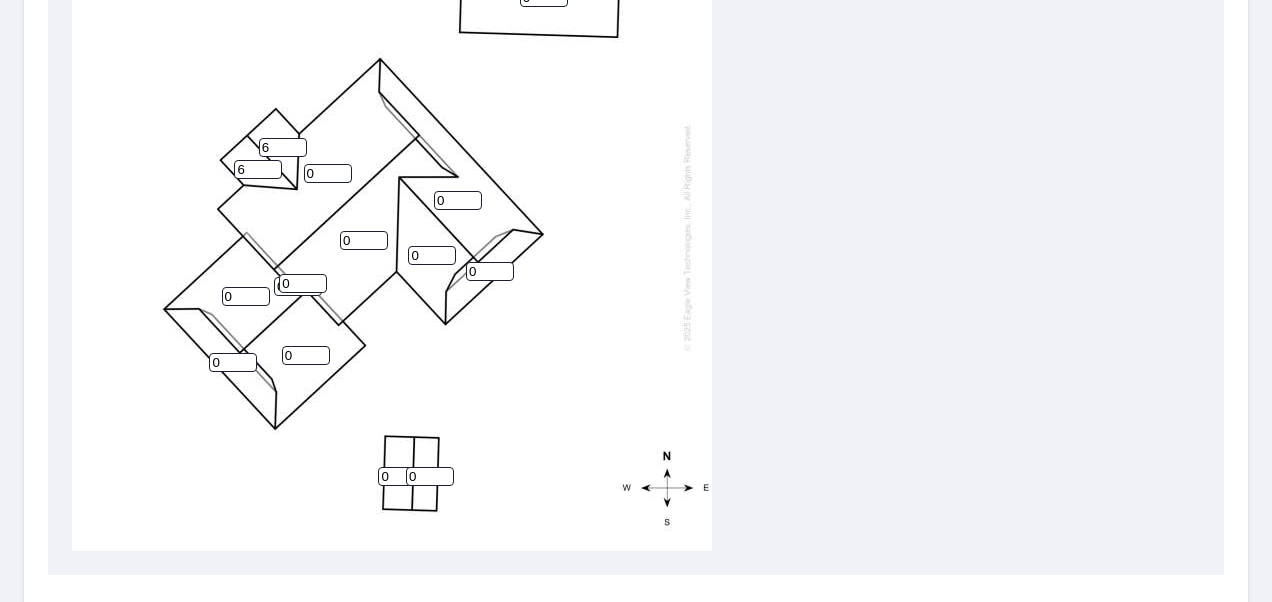 type on "6" 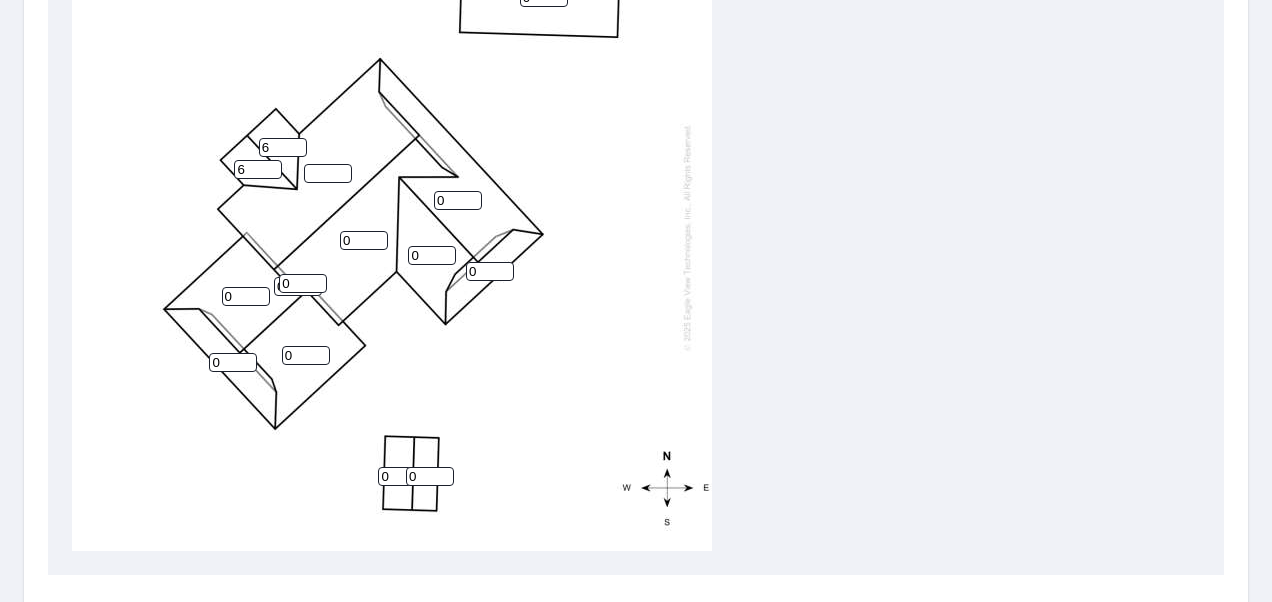 type on "6" 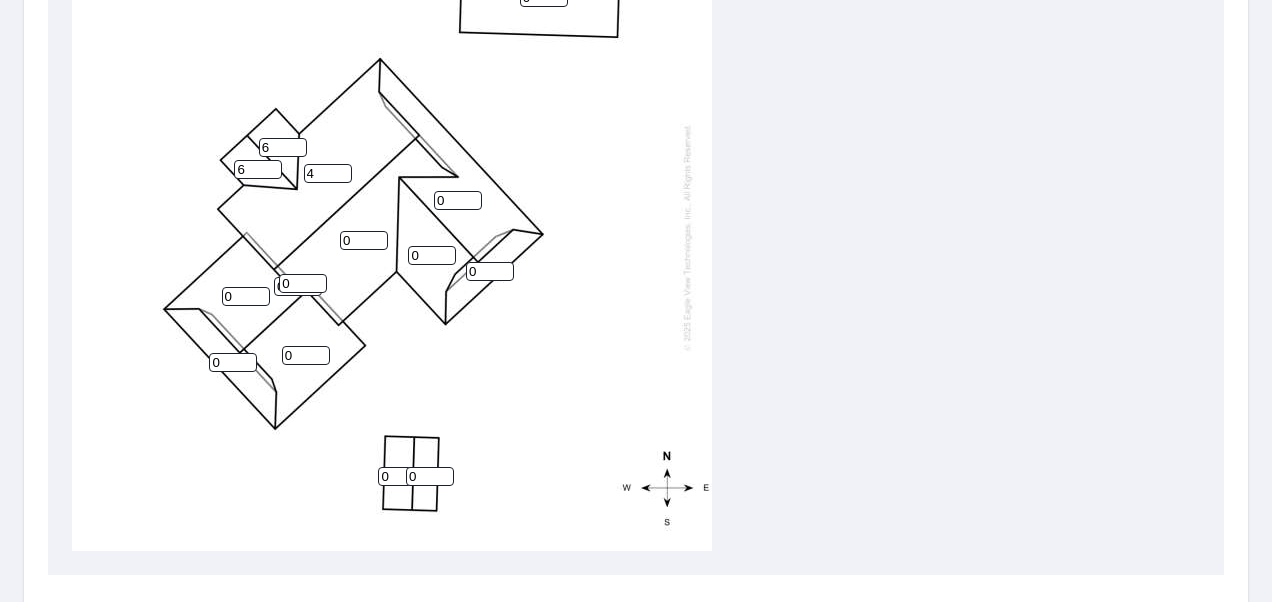 type on "4" 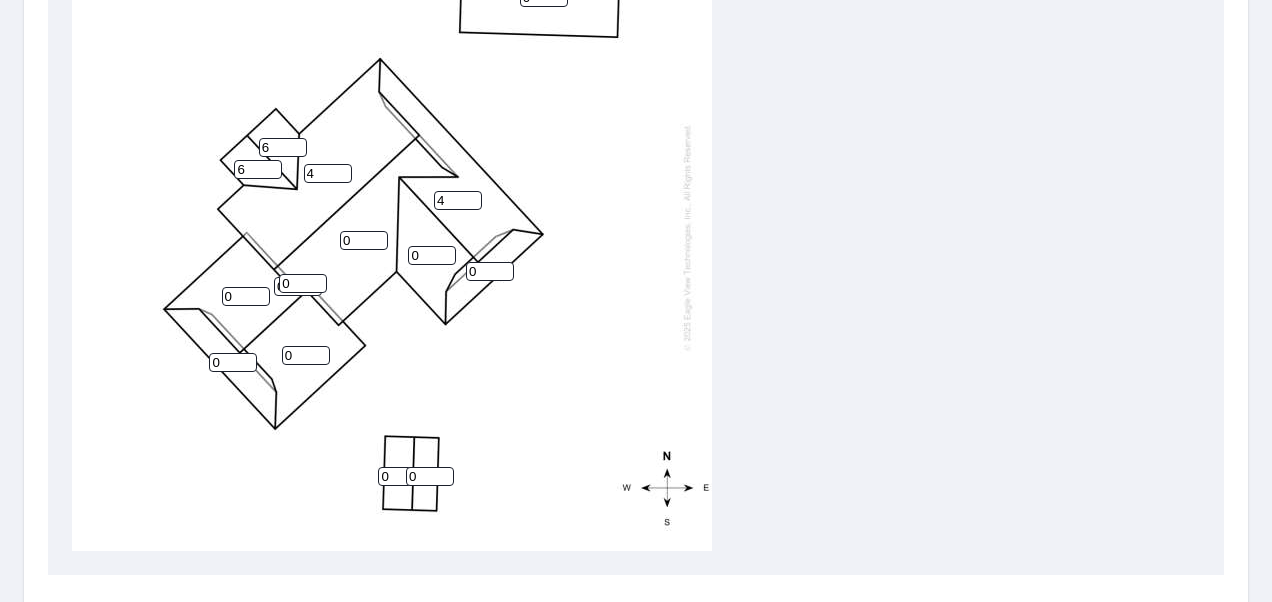 type on "4" 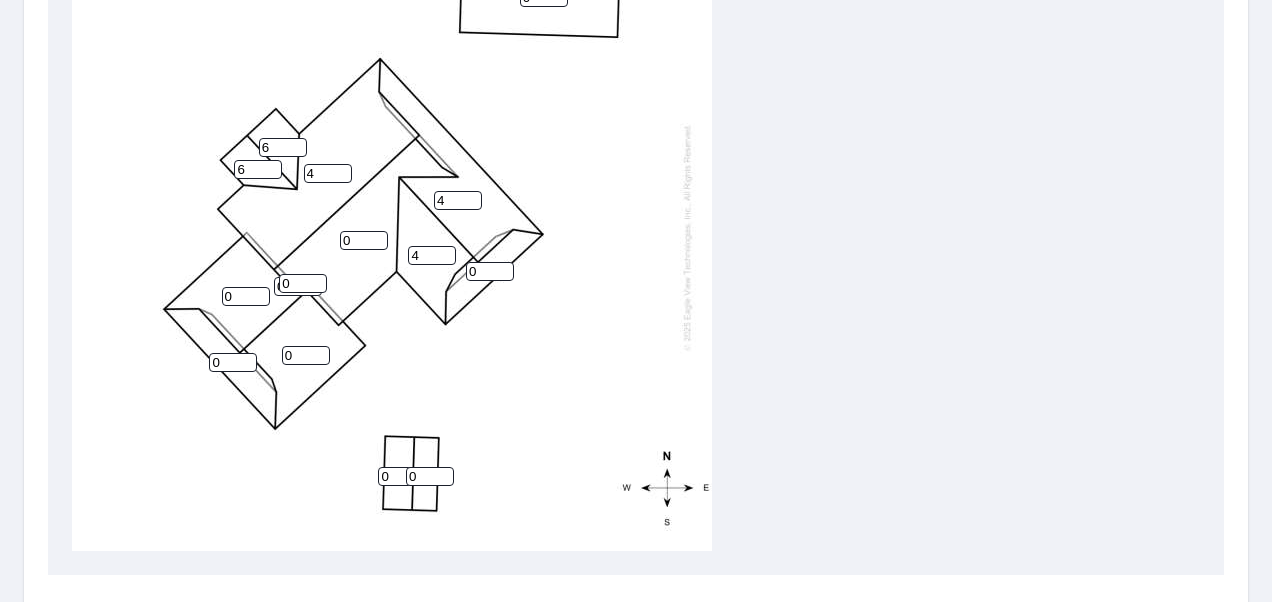 type on "4" 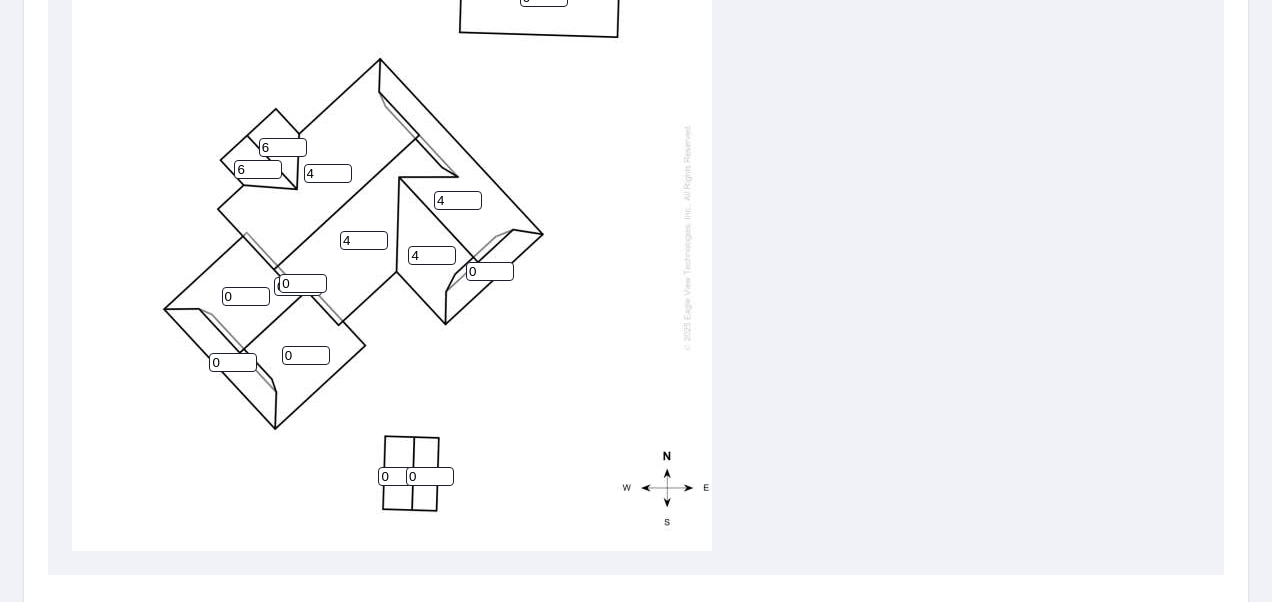 type on "4" 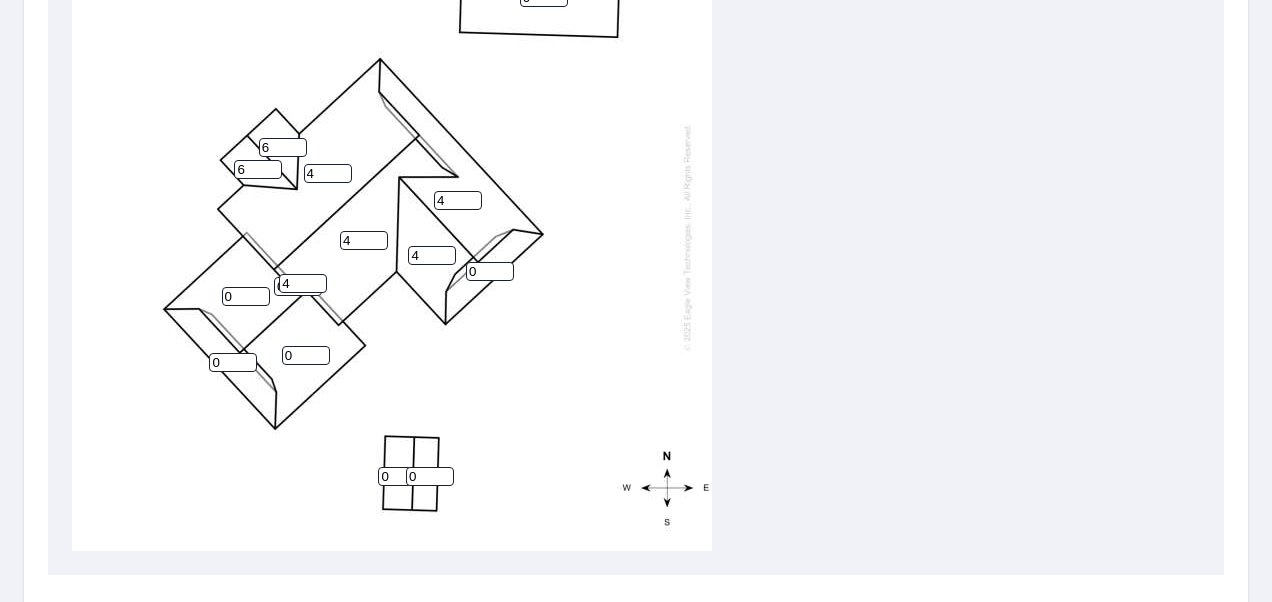 type on "4" 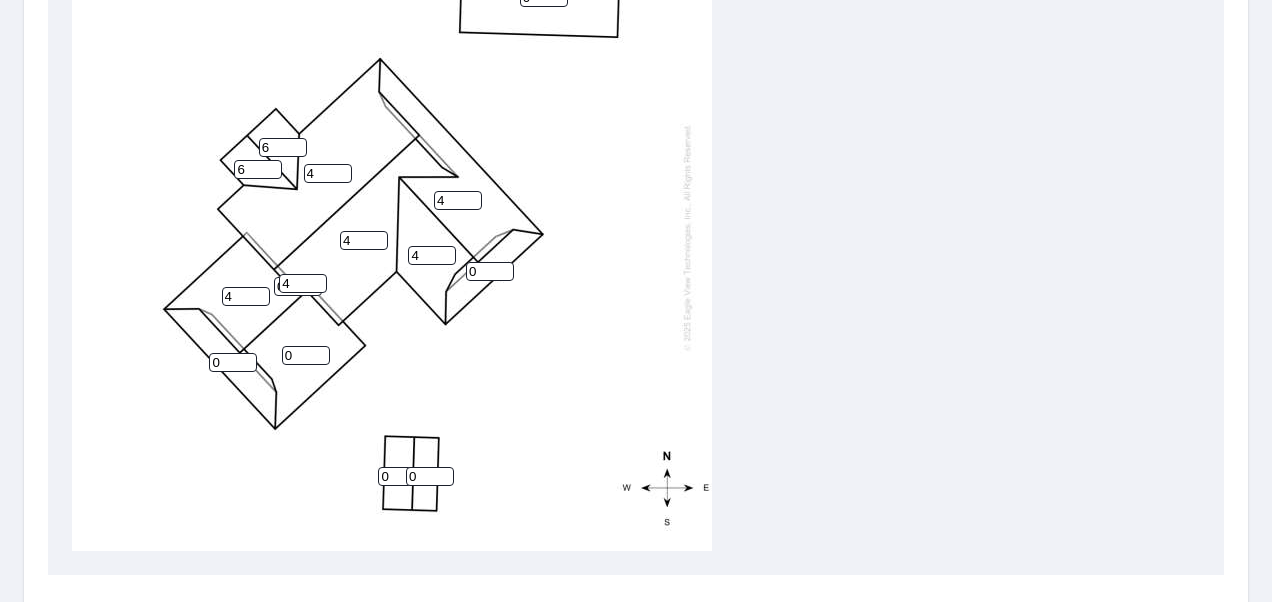 type on "4" 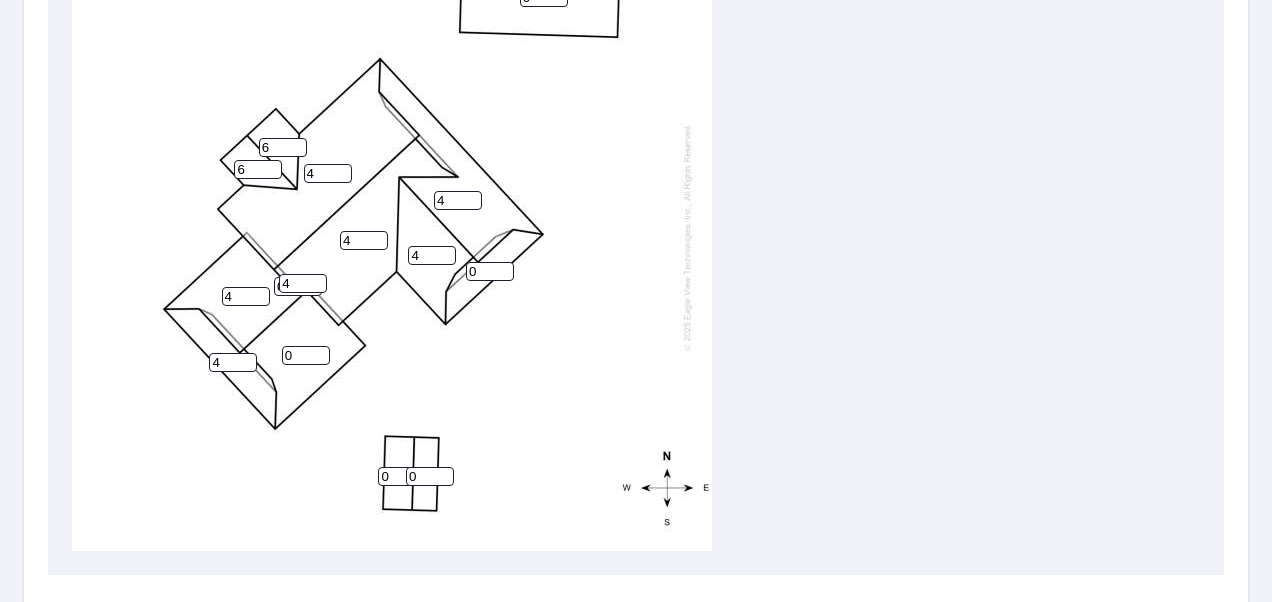 type on "4" 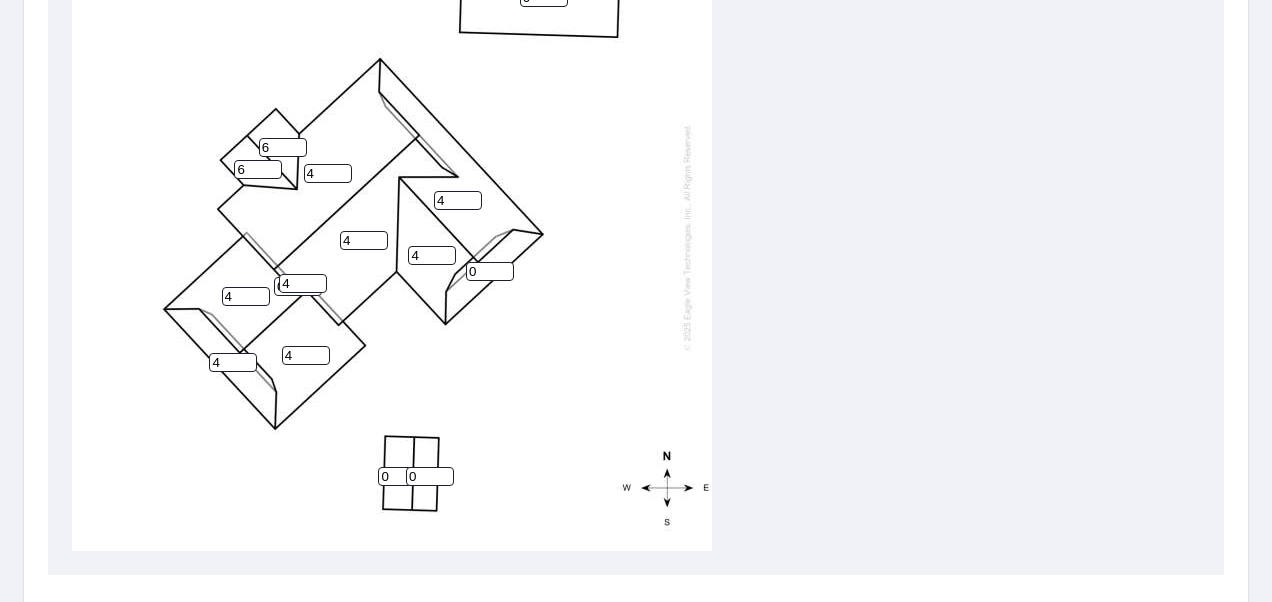 type on "4" 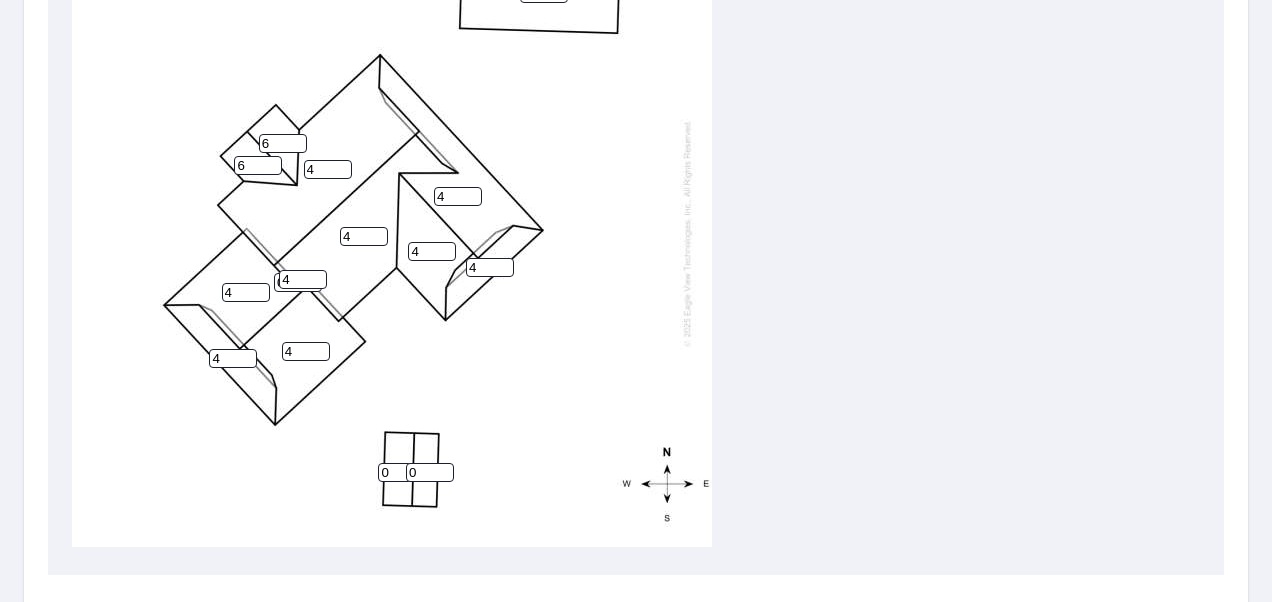 scroll, scrollTop: 0, scrollLeft: 0, axis: both 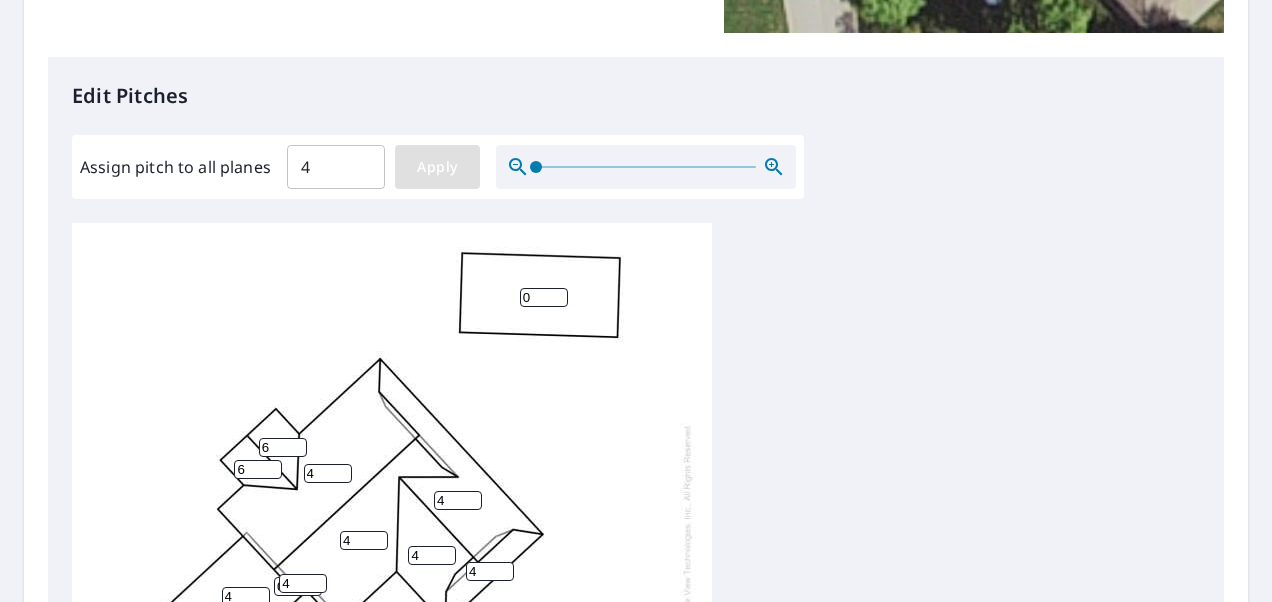 type on "4" 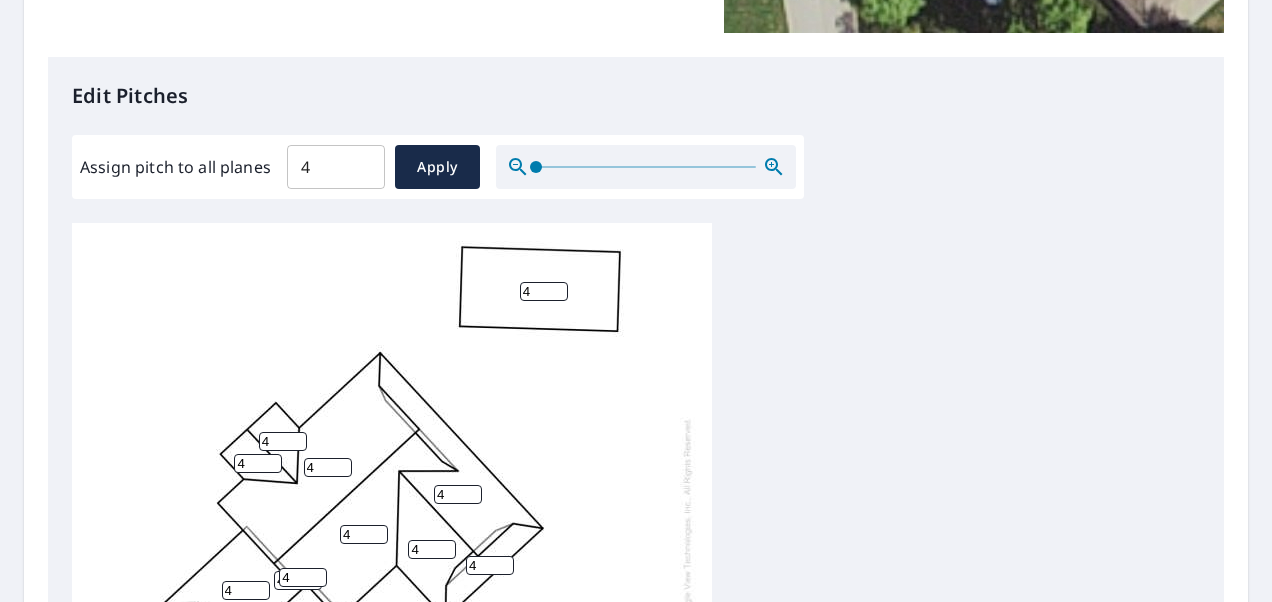 scroll, scrollTop: 20, scrollLeft: 0, axis: vertical 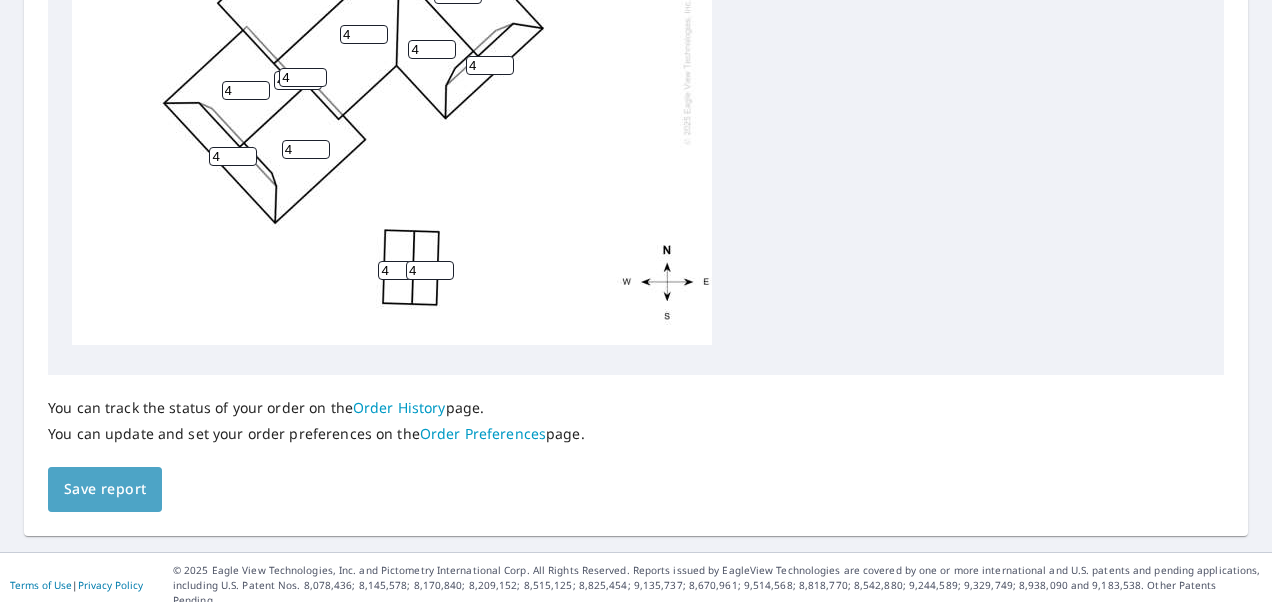 click on "Save report" at bounding box center (105, 489) 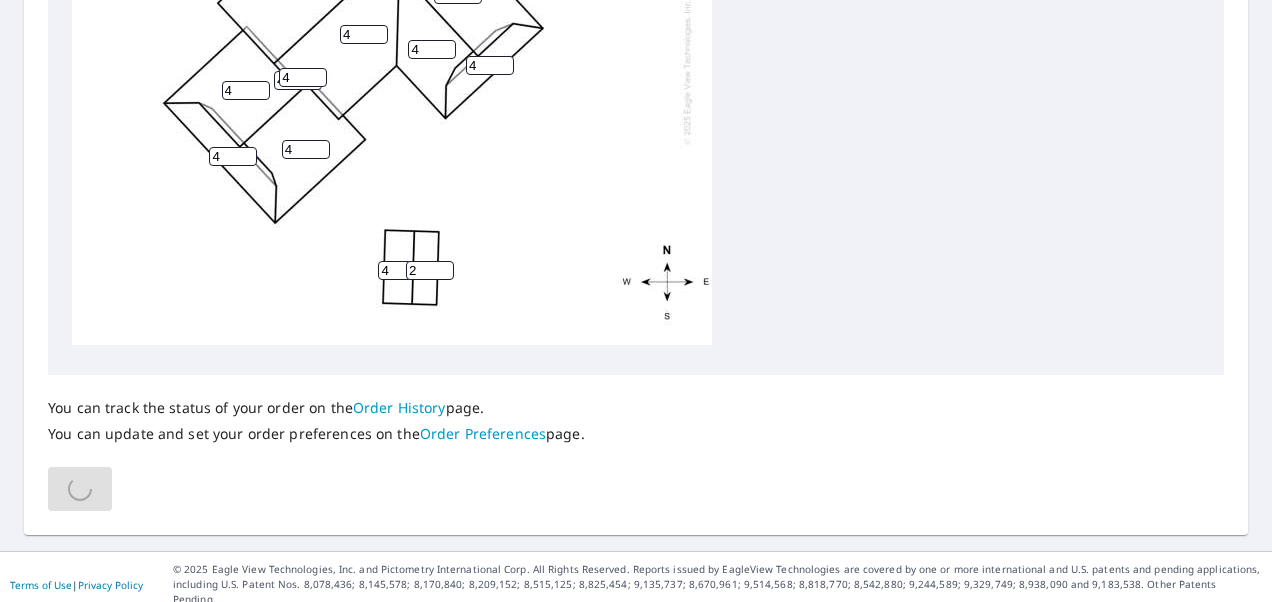 drag, startPoint x: 436, startPoint y: 256, endPoint x: 386, endPoint y: 256, distance: 50 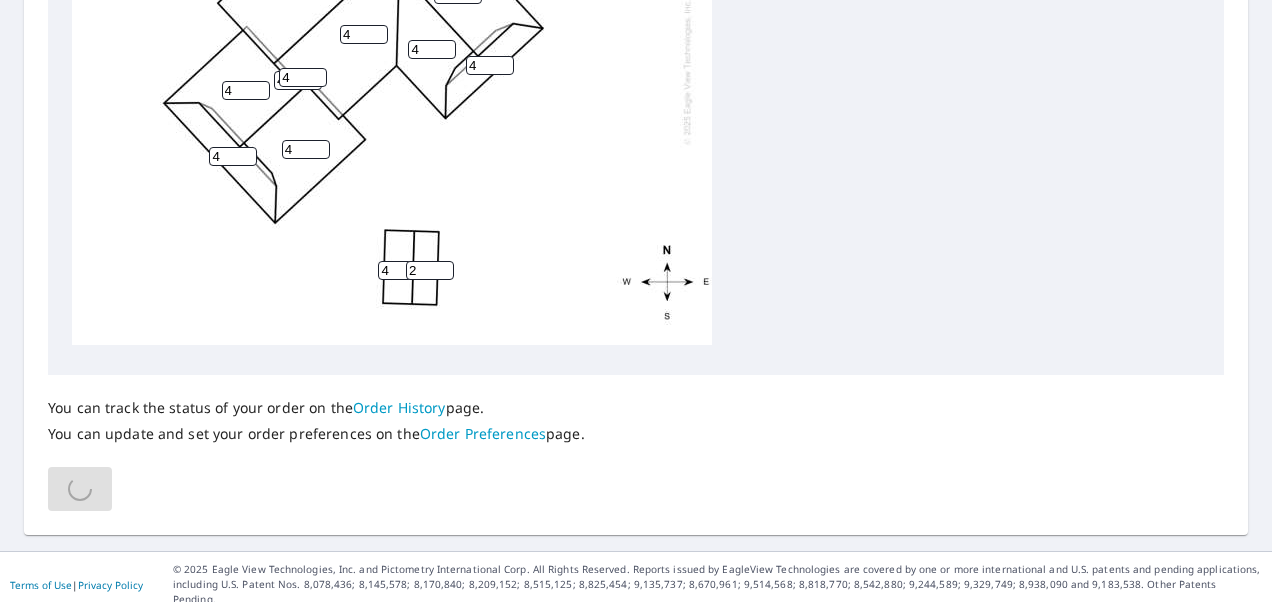 scroll, scrollTop: 0, scrollLeft: 0, axis: both 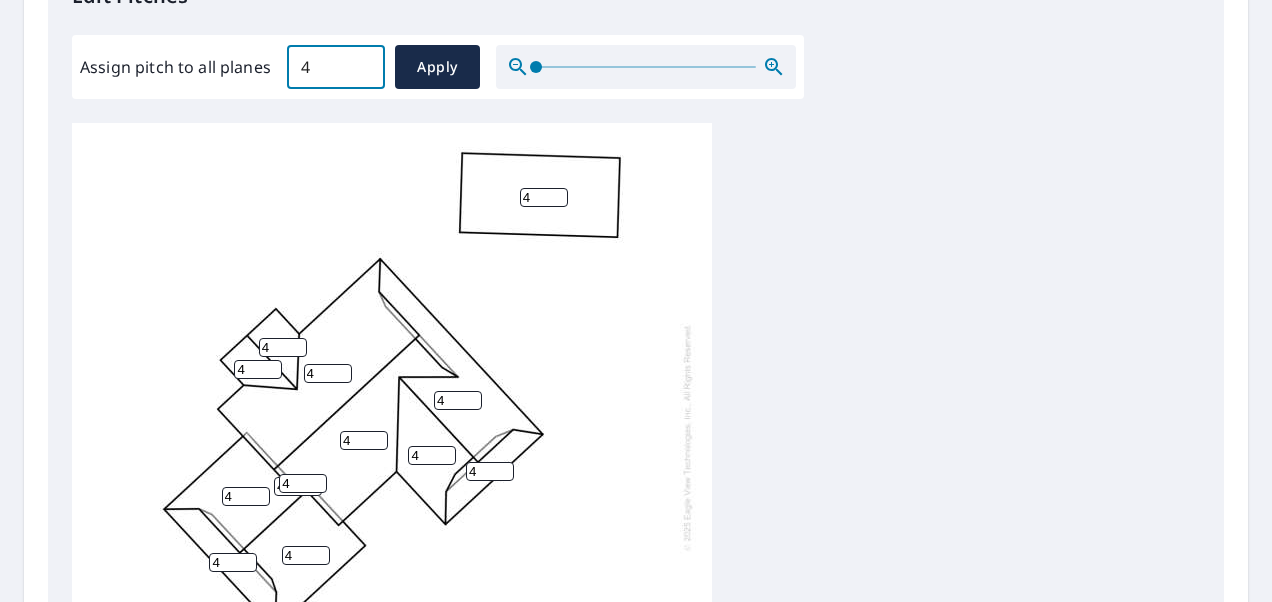 click on "4" at bounding box center (336, 67) 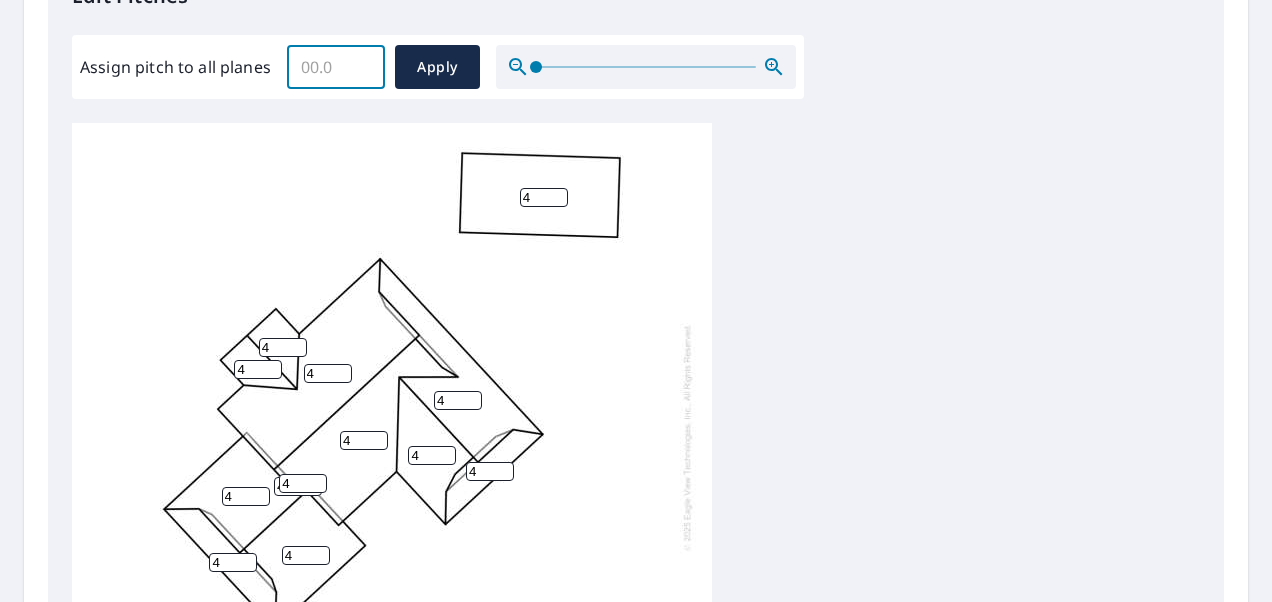 scroll, scrollTop: 20, scrollLeft: 0, axis: vertical 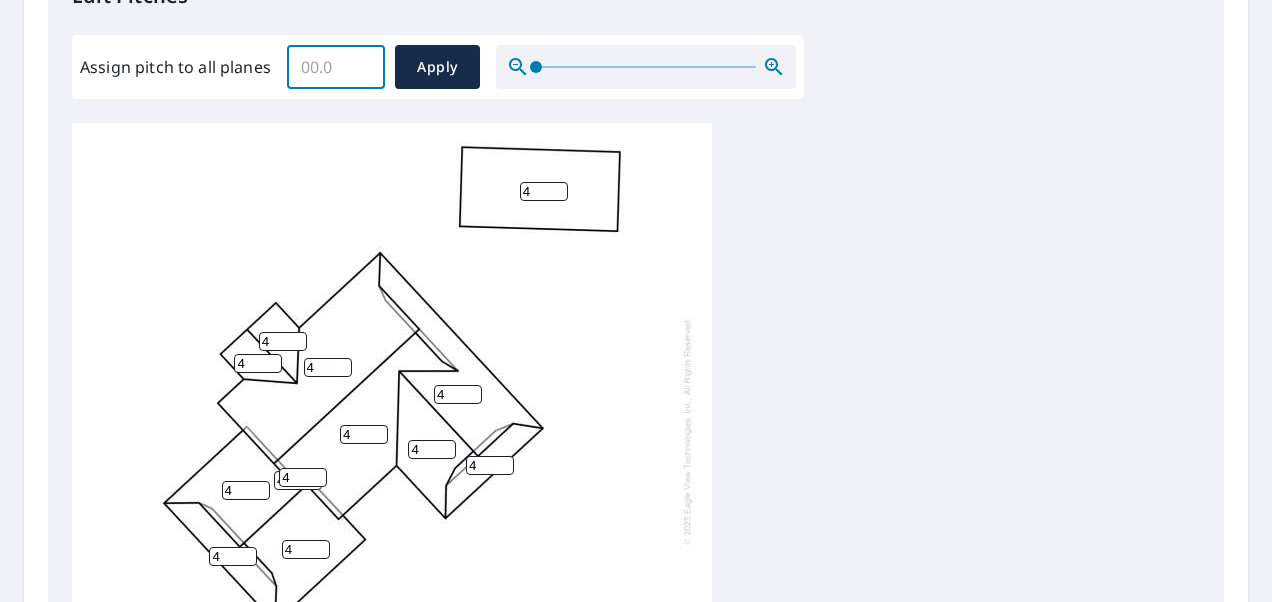 type 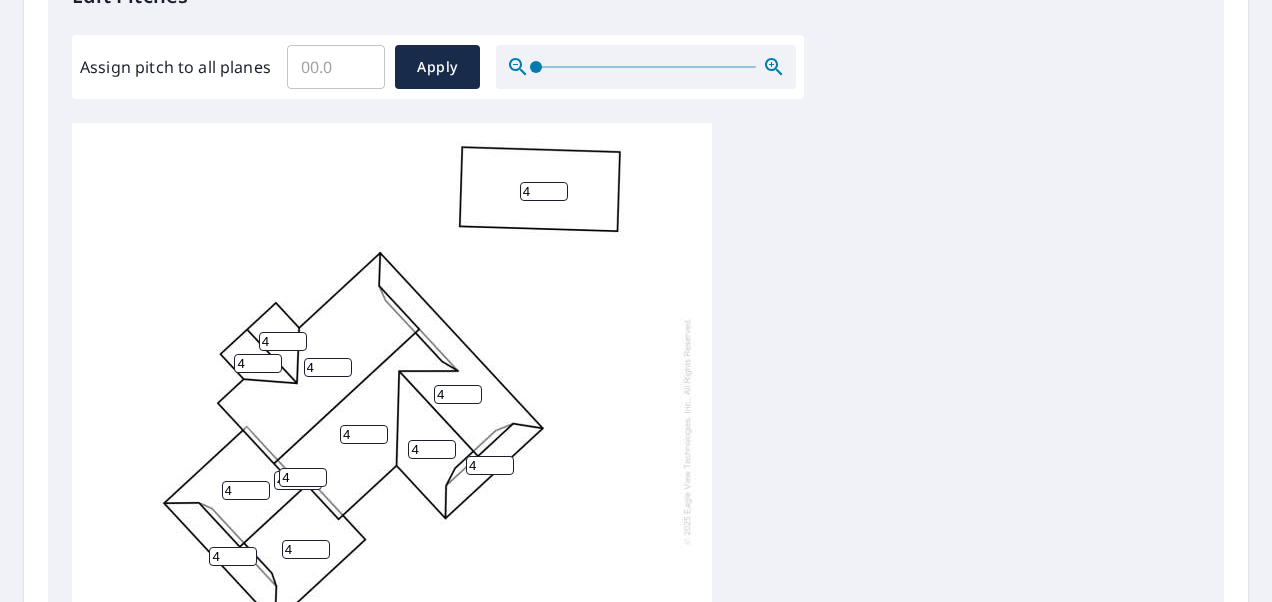 drag, startPoint x: 281, startPoint y: 320, endPoint x: 219, endPoint y: 330, distance: 62.801273 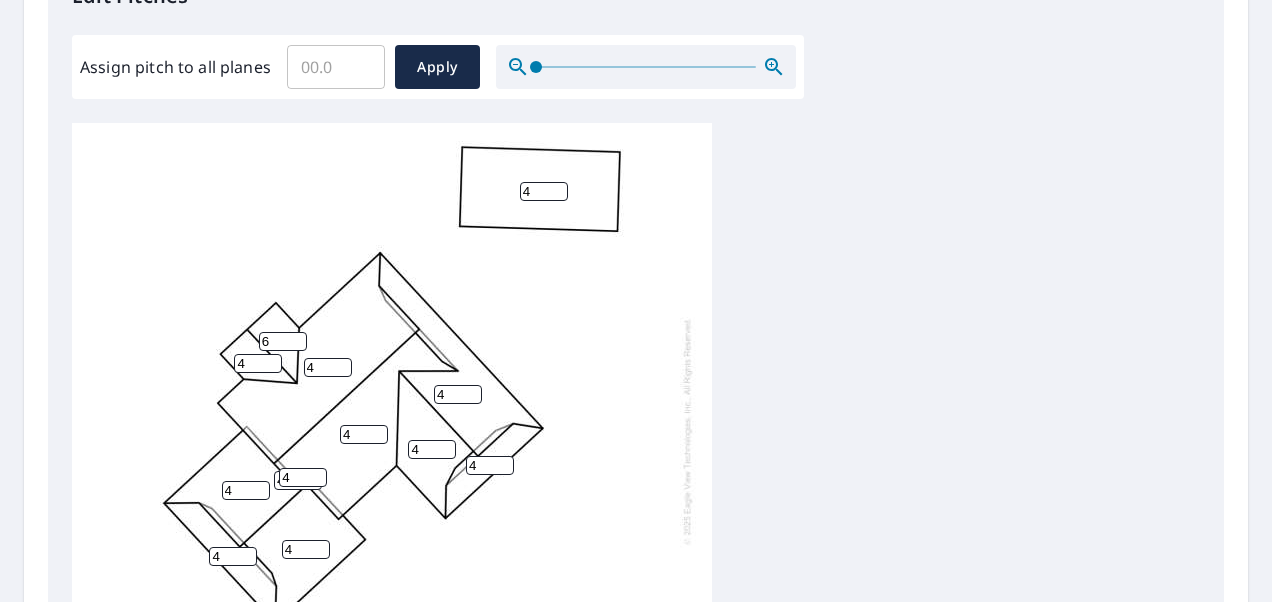 type on "6" 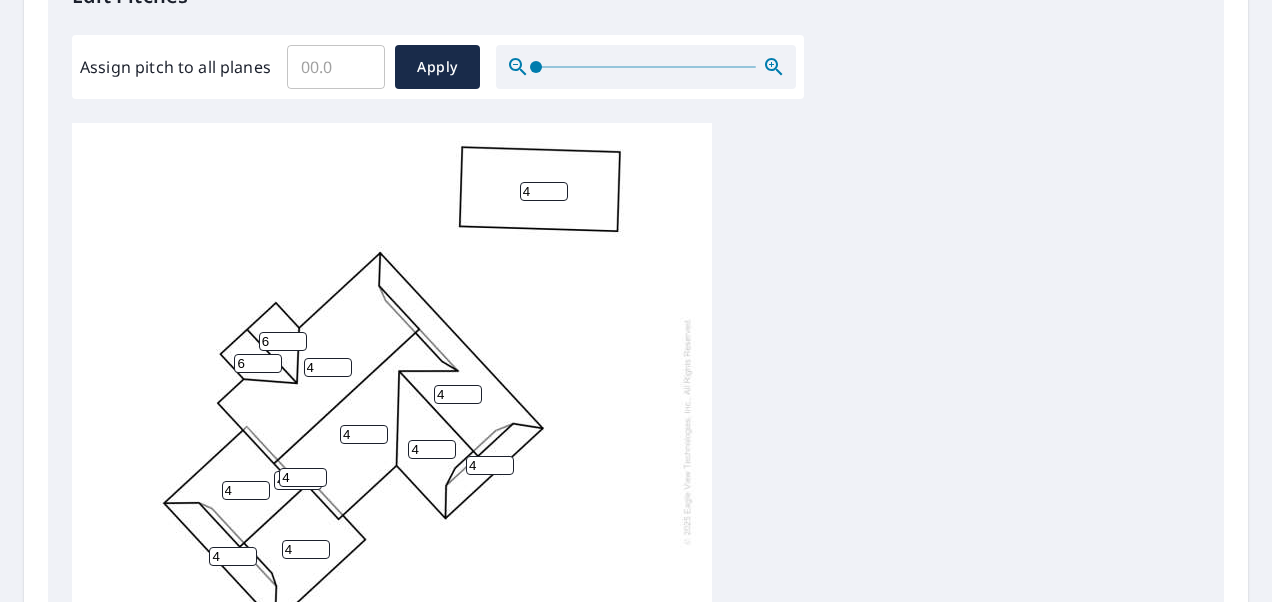 type on "6" 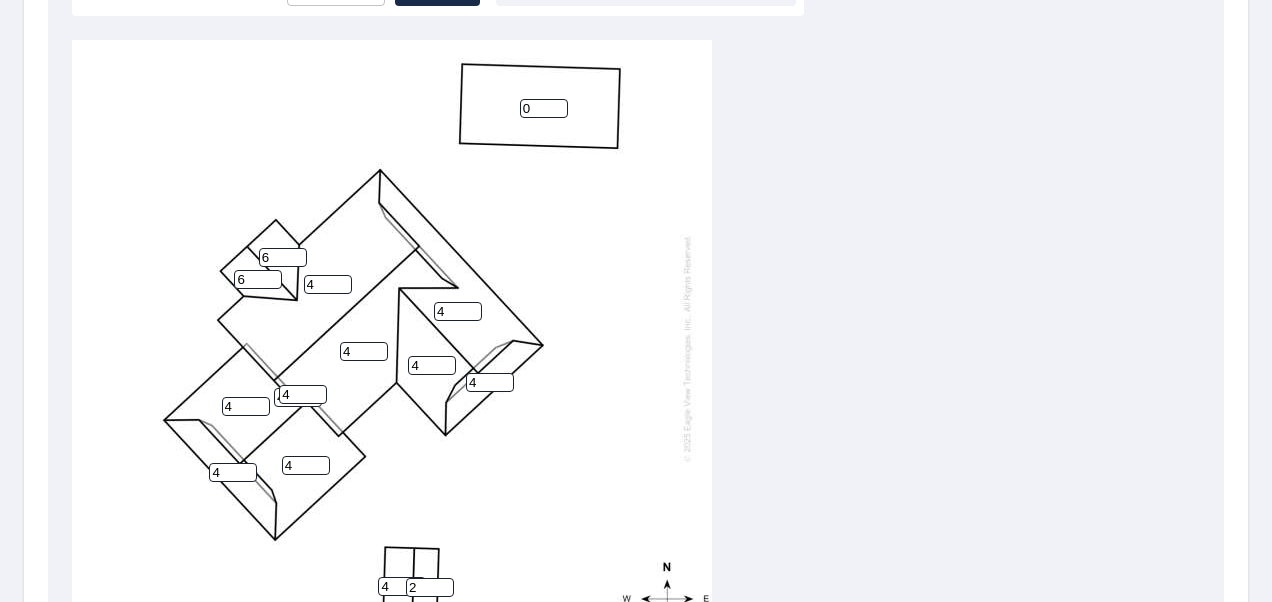 scroll, scrollTop: 800, scrollLeft: 0, axis: vertical 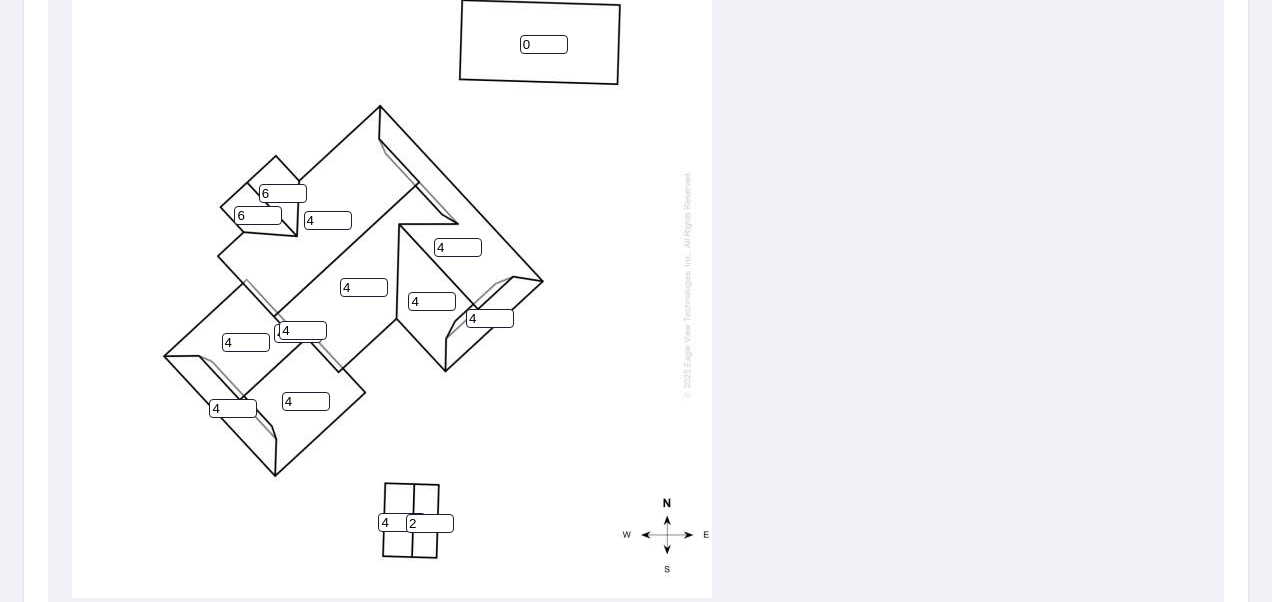 type on "0" 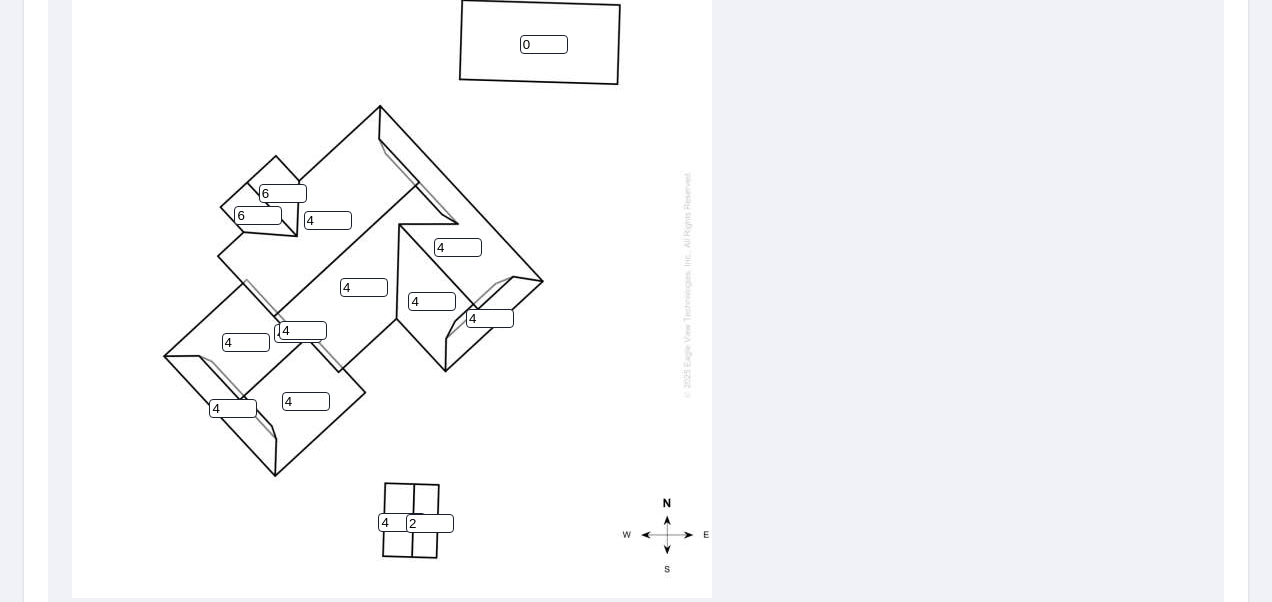 drag, startPoint x: 424, startPoint y: 507, endPoint x: 356, endPoint y: 502, distance: 68.18358 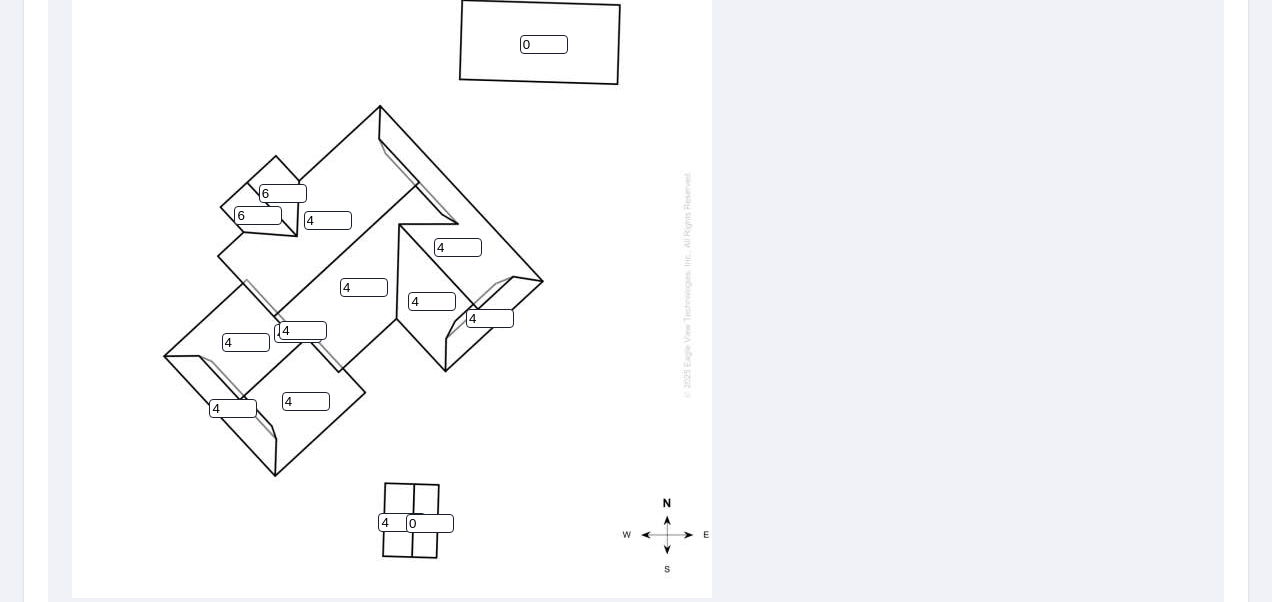 type on "0" 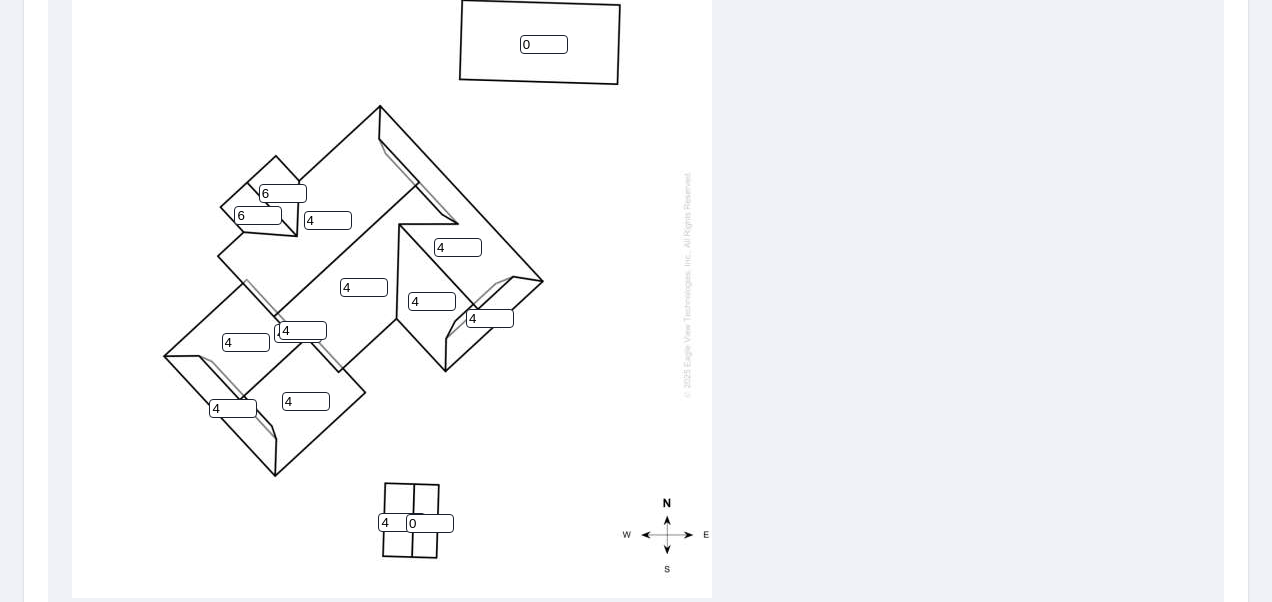 drag, startPoint x: 388, startPoint y: 505, endPoint x: 328, endPoint y: 516, distance: 61 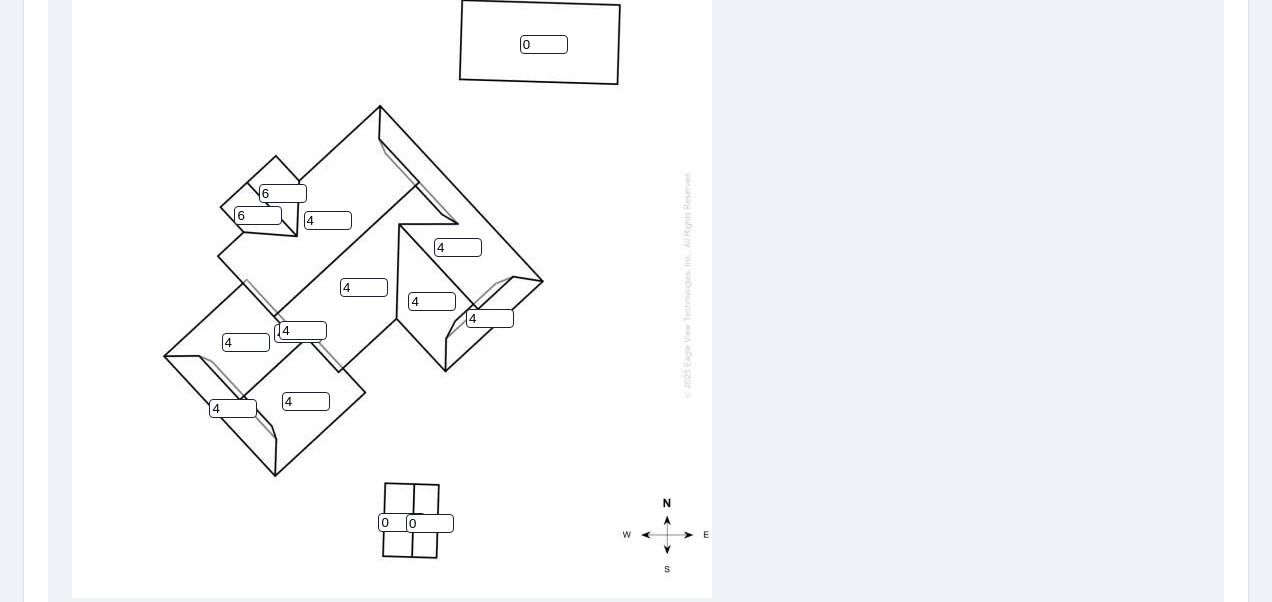 type on "0" 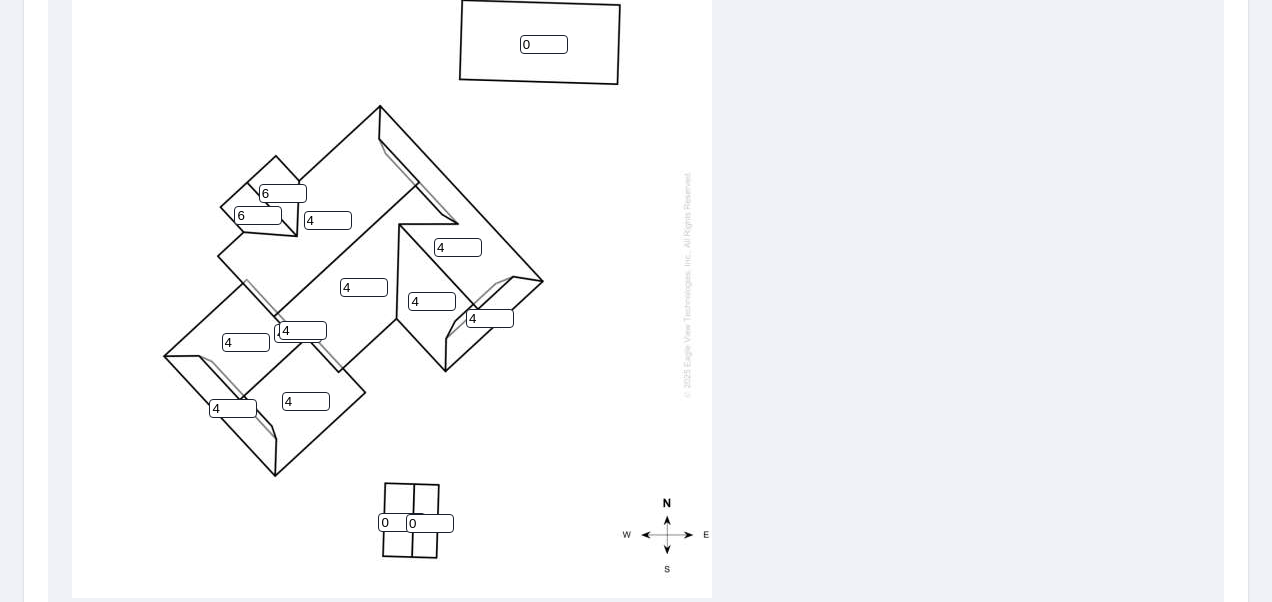 click on "4 0 4 4 4 4 4 4 4 0 6 6 0 4 4" at bounding box center [392, 284] 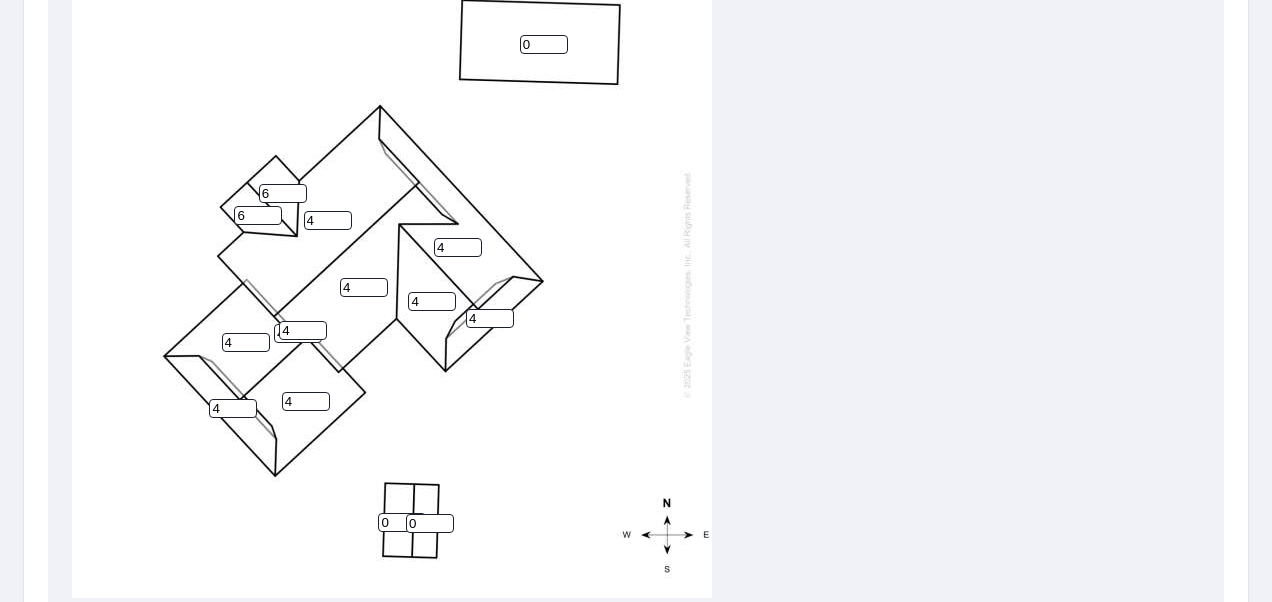 scroll, scrollTop: 20, scrollLeft: 0, axis: vertical 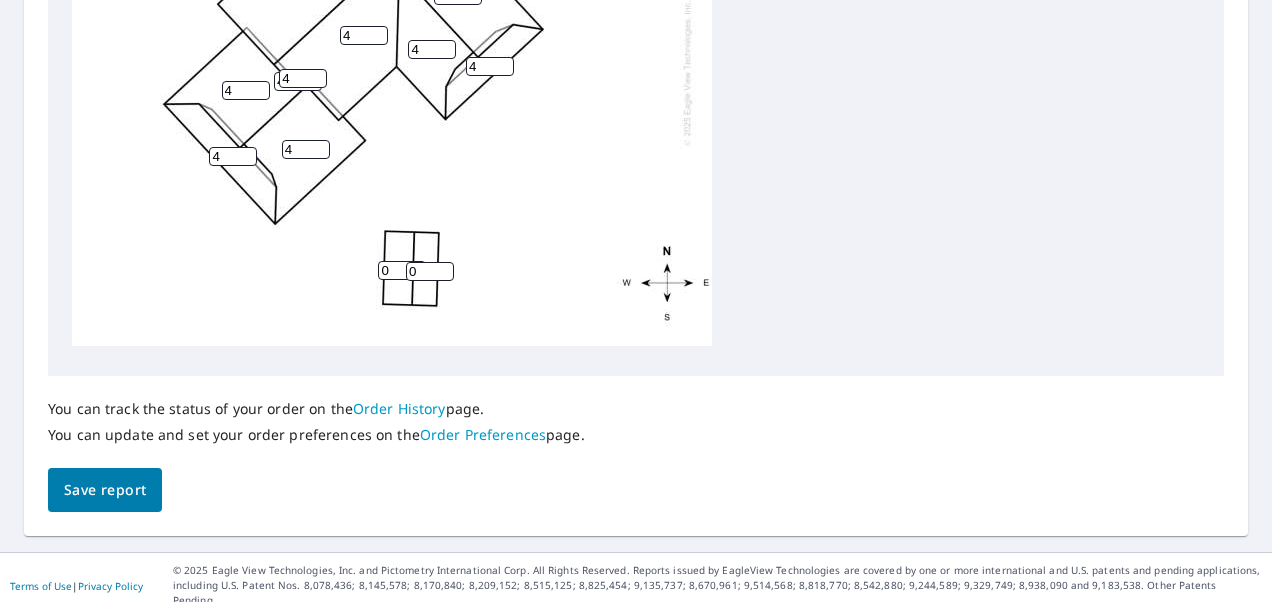 click on "Save report" at bounding box center [105, 490] 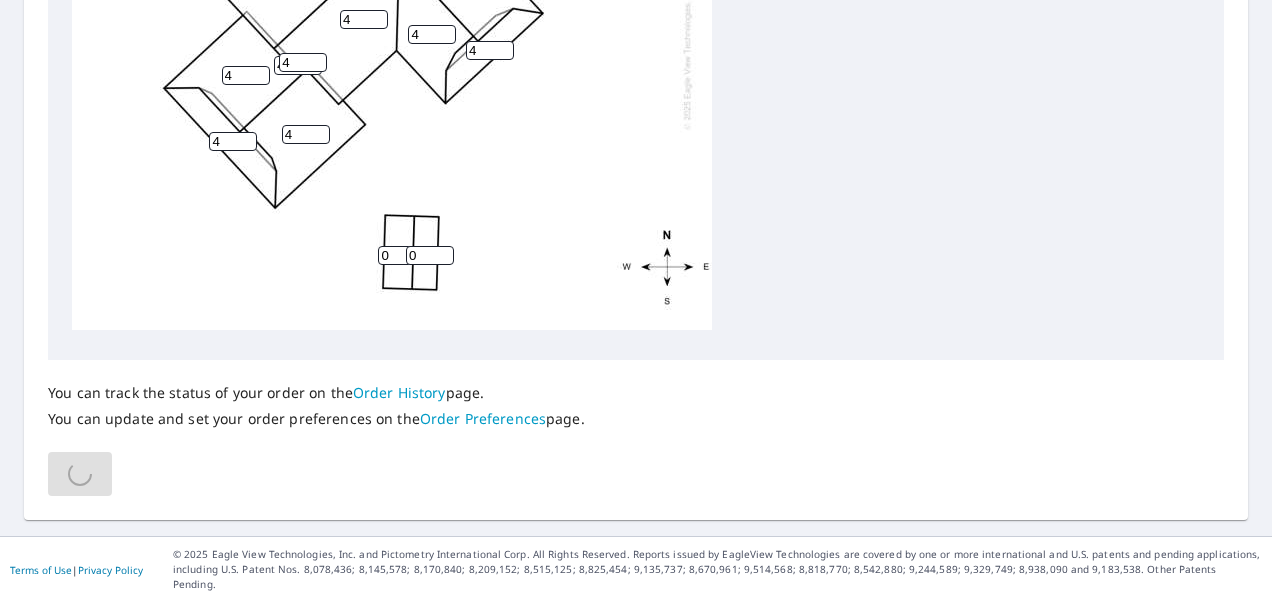 scroll, scrollTop: 980, scrollLeft: 0, axis: vertical 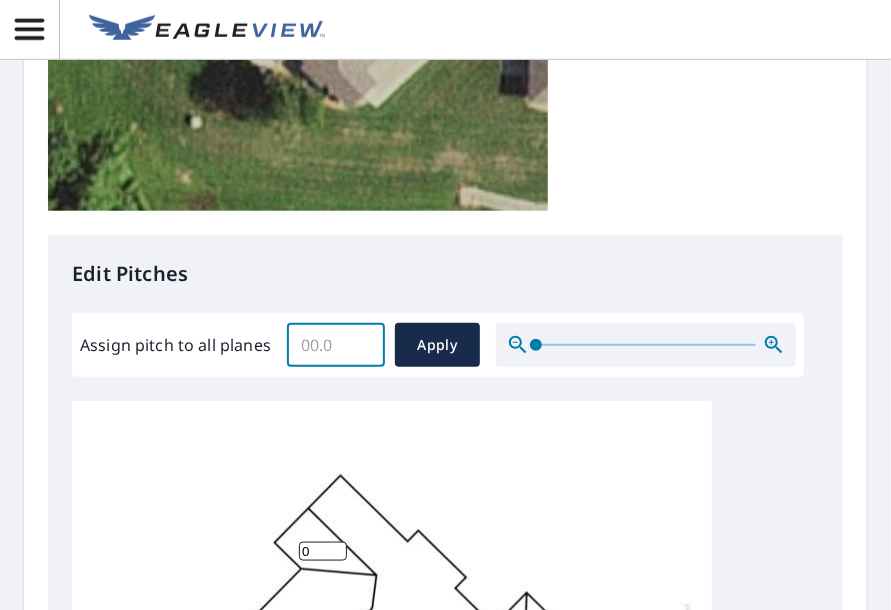 click on "Assign pitch to all planes" at bounding box center (336, 345) 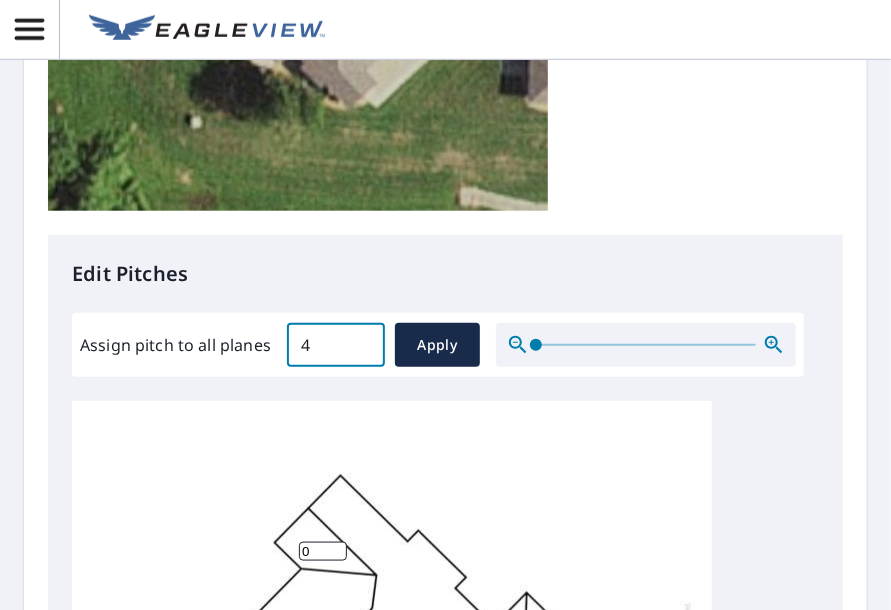 scroll, scrollTop: 807, scrollLeft: 0, axis: vertical 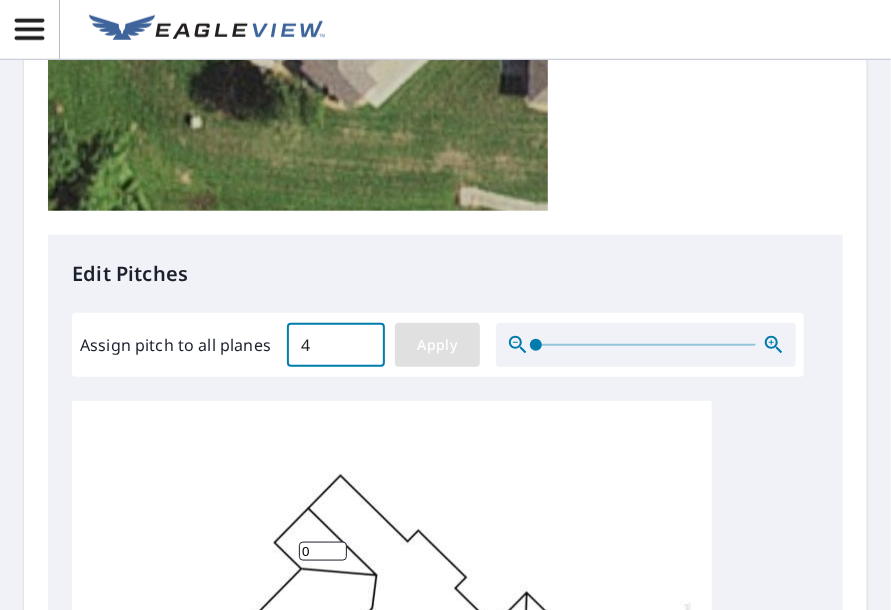 type on "4" 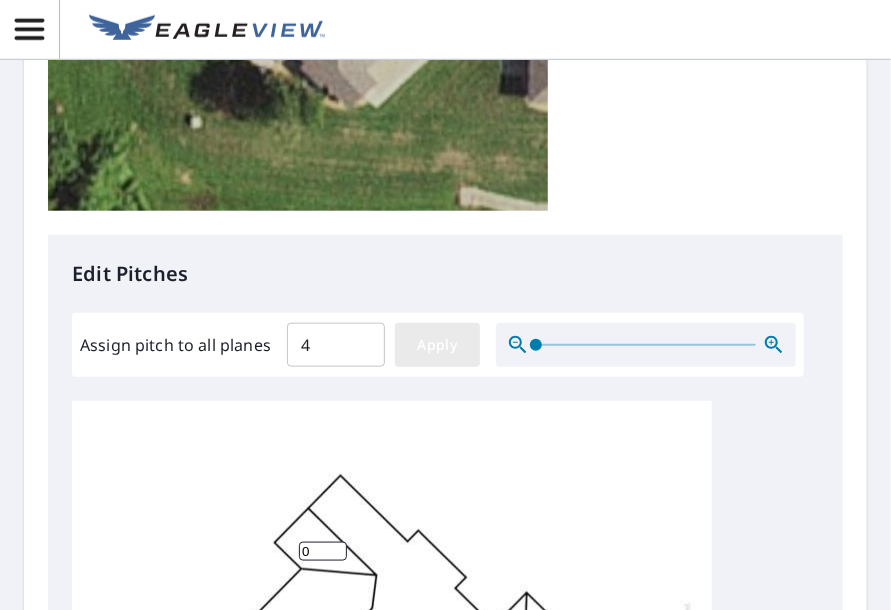 click on "Apply" at bounding box center [437, 345] 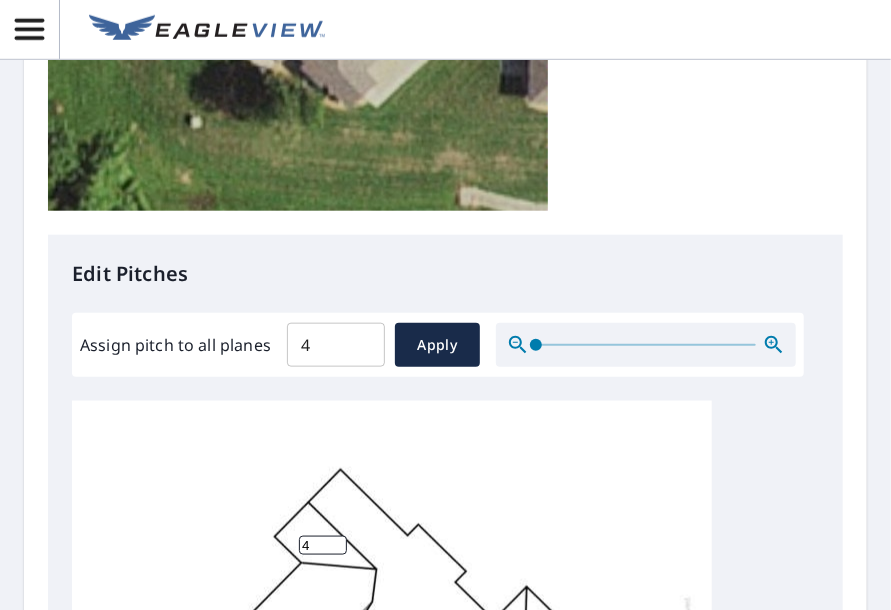 scroll, scrollTop: 20, scrollLeft: 0, axis: vertical 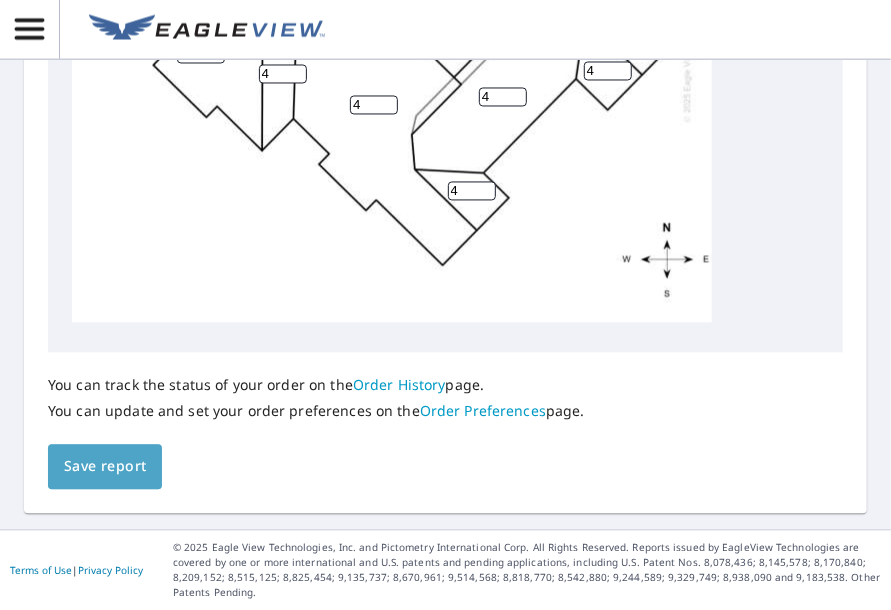 click on "Save report" at bounding box center (105, 467) 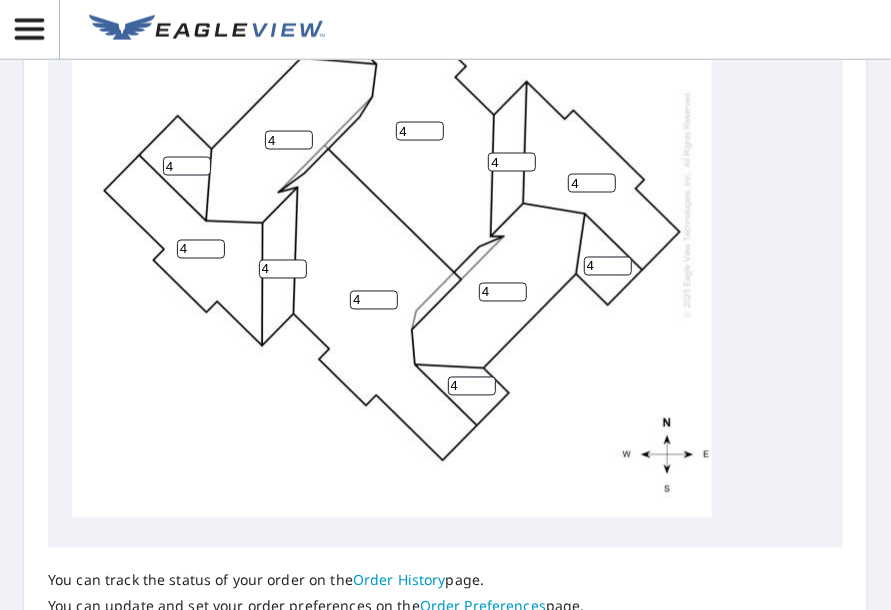 scroll, scrollTop: 1106, scrollLeft: 0, axis: vertical 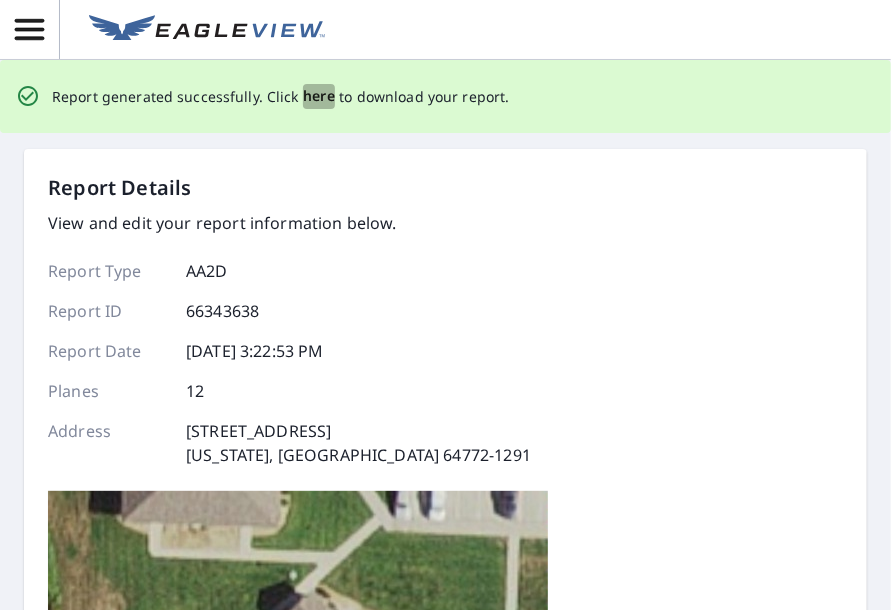 click on "here" at bounding box center (319, 96) 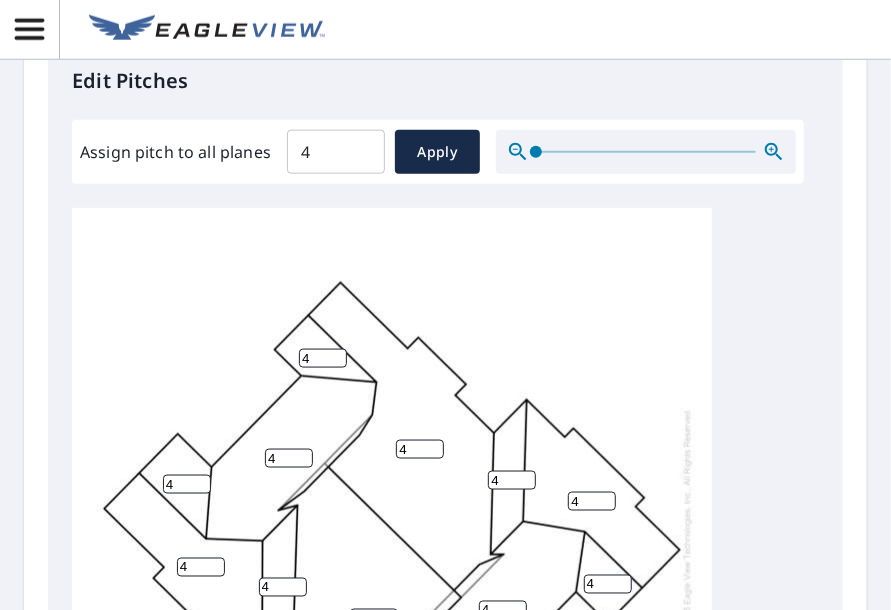 scroll, scrollTop: 1000, scrollLeft: 0, axis: vertical 